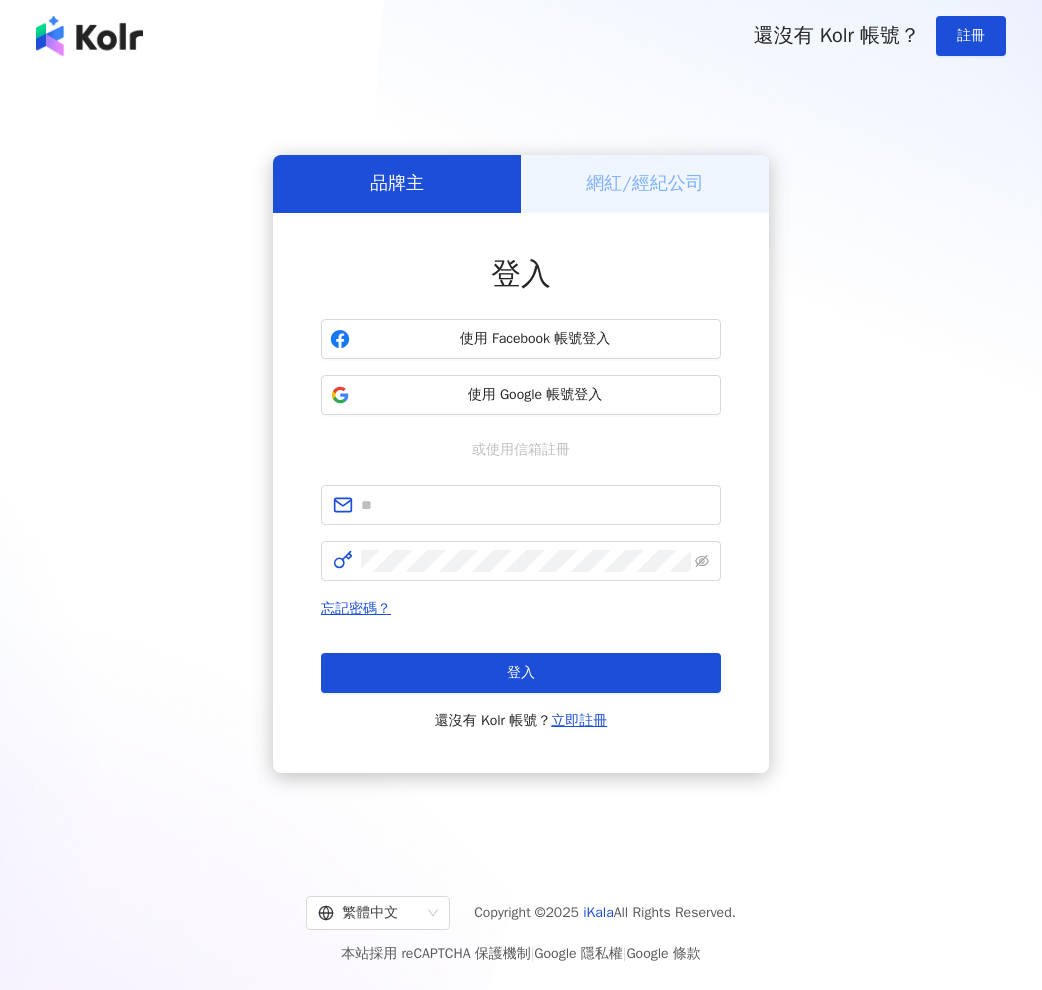 scroll, scrollTop: 0, scrollLeft: 0, axis: both 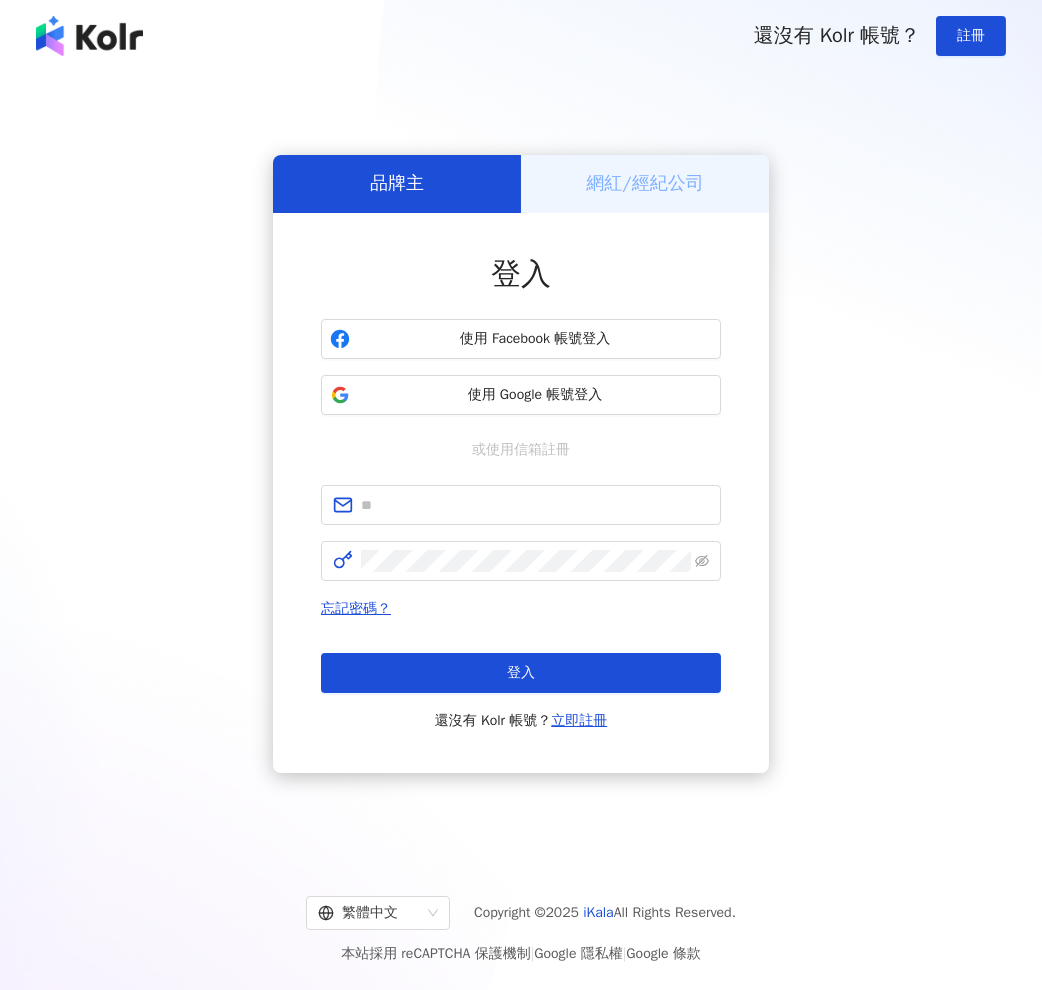click on "登入 使用 Facebook 帳號登入 使用 Google 帳號登入 或使用信箱註冊 忘記密碼？ 登入 還沒有 Kolr 帳號？ 立即註冊" at bounding box center (521, 493) 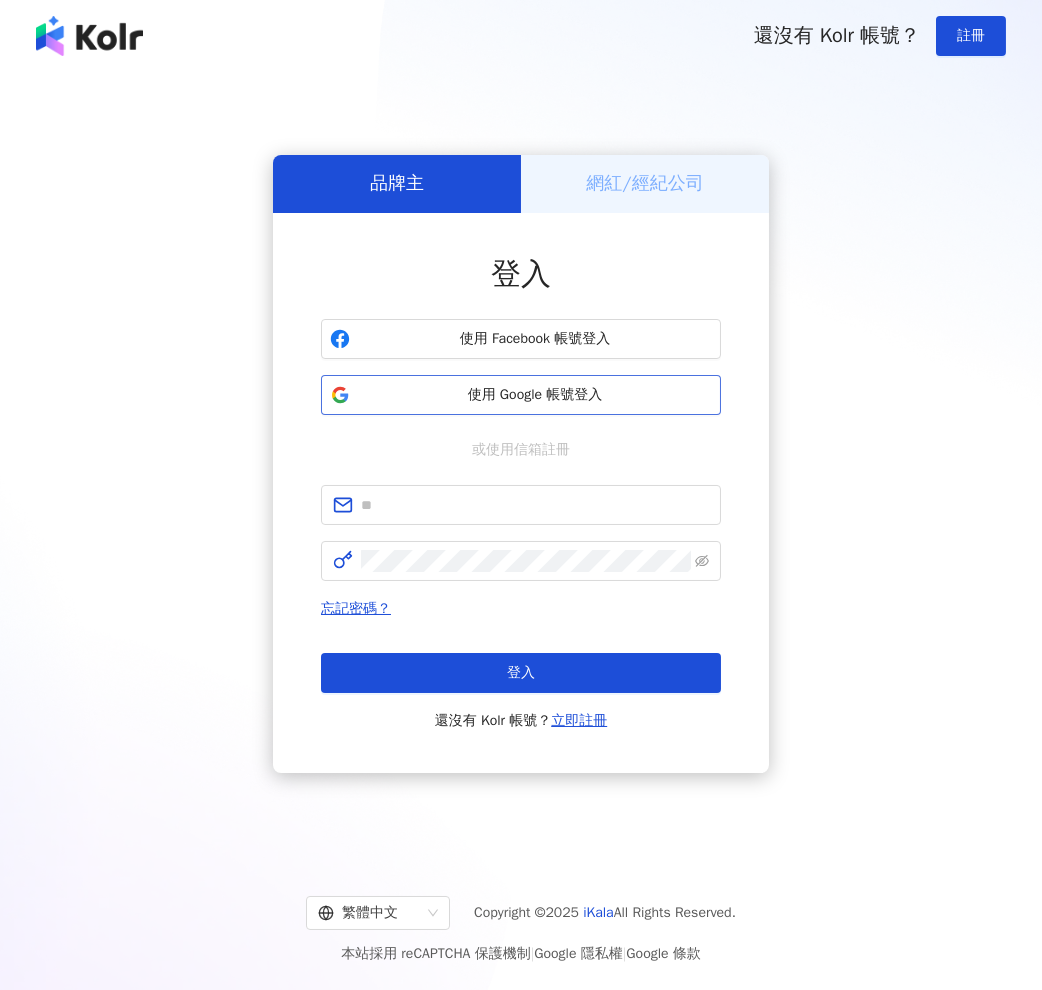 click on "使用 Google 帳號登入" at bounding box center (535, 395) 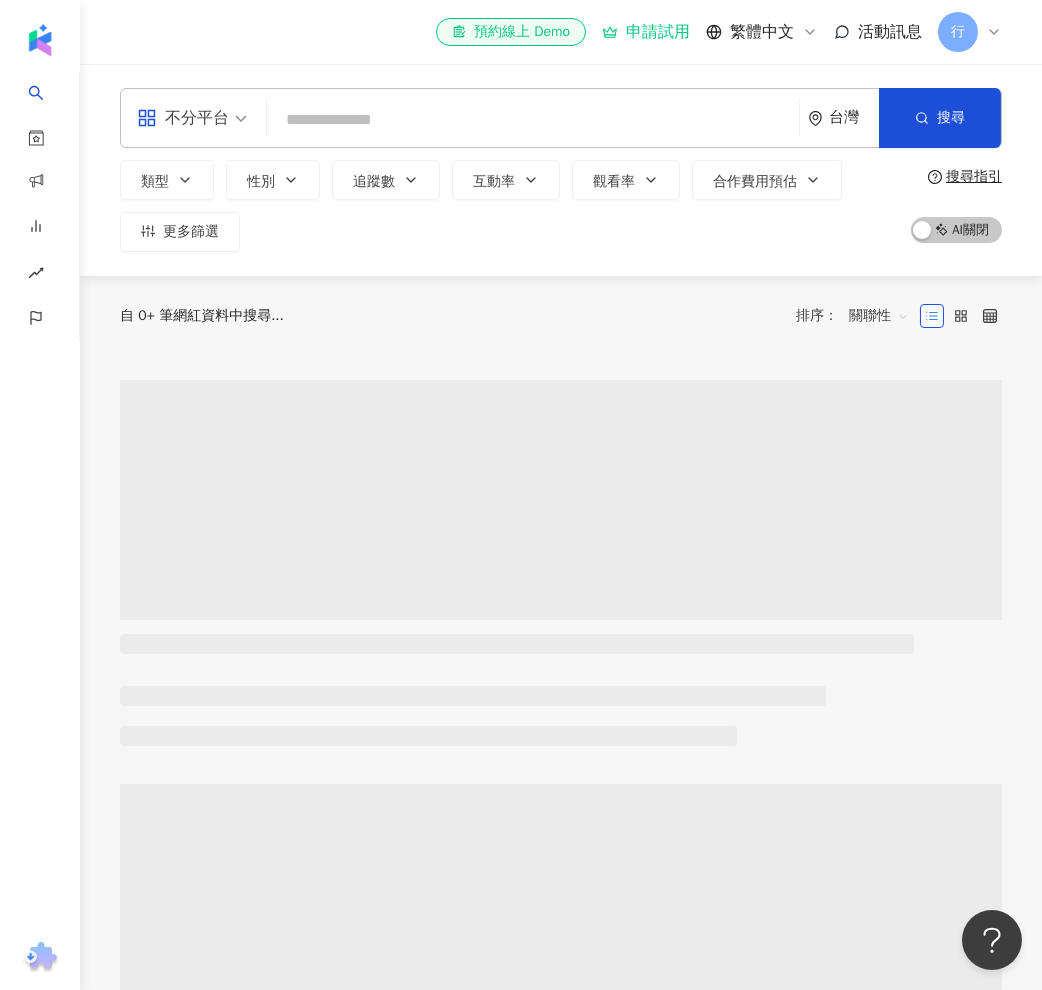 click on "行" at bounding box center [958, 32] 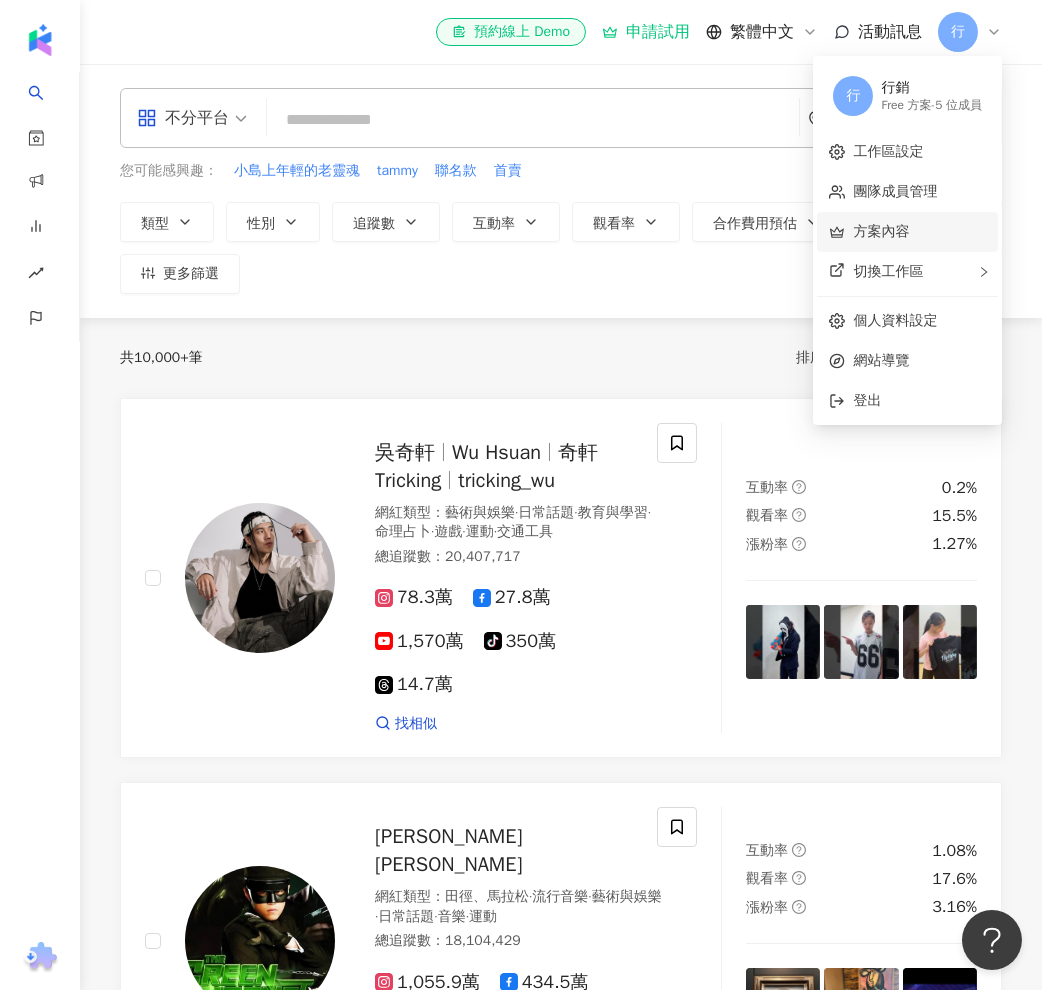 click on "方案內容" at bounding box center [881, 231] 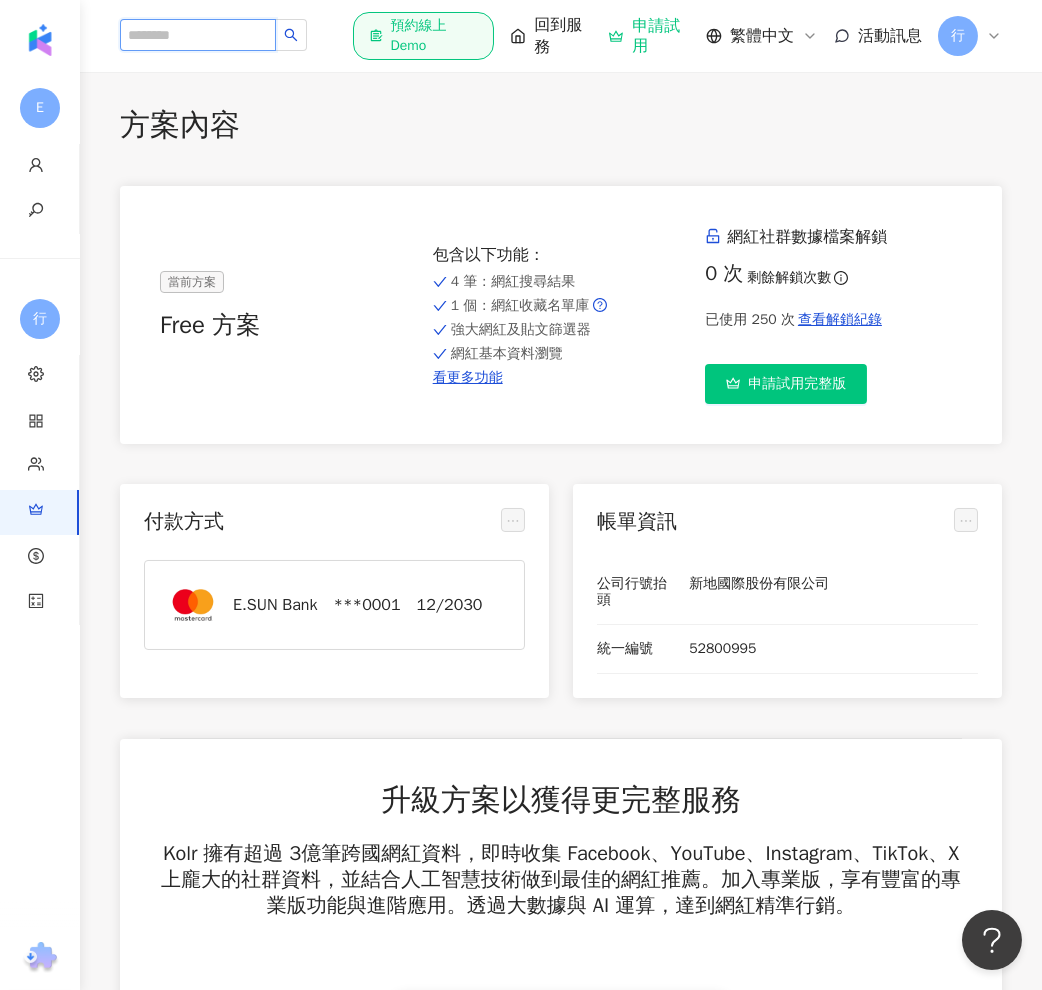 click at bounding box center [198, 35] 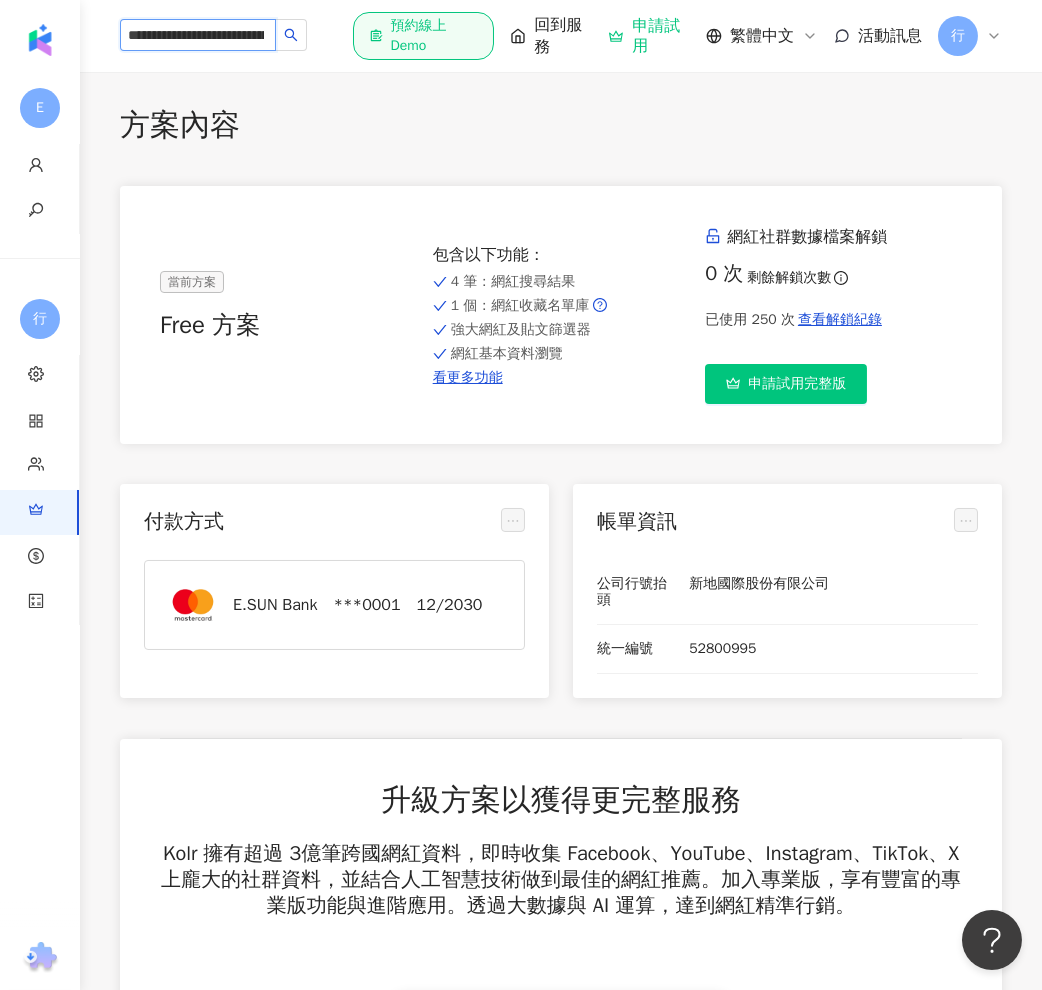 scroll, scrollTop: 0, scrollLeft: 102, axis: horizontal 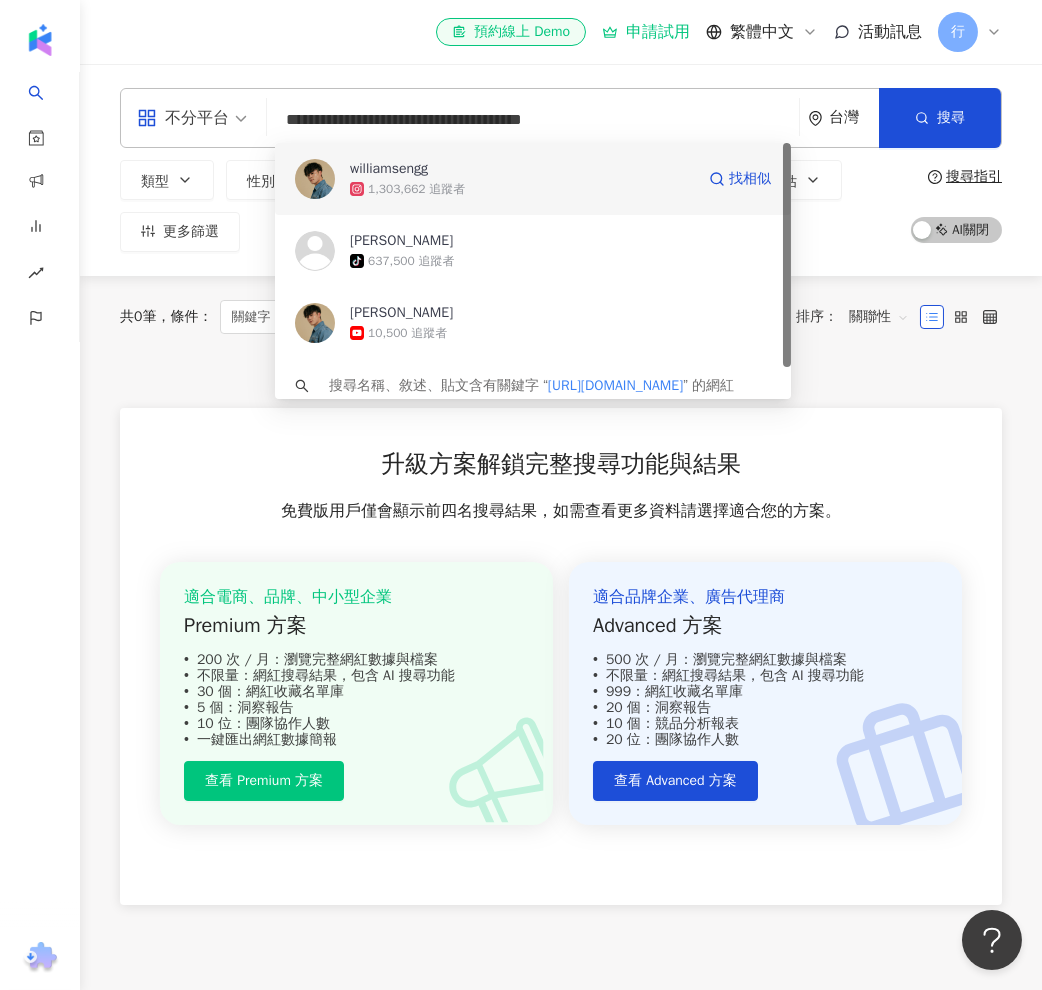 click on "williamsengg" at bounding box center [522, 169] 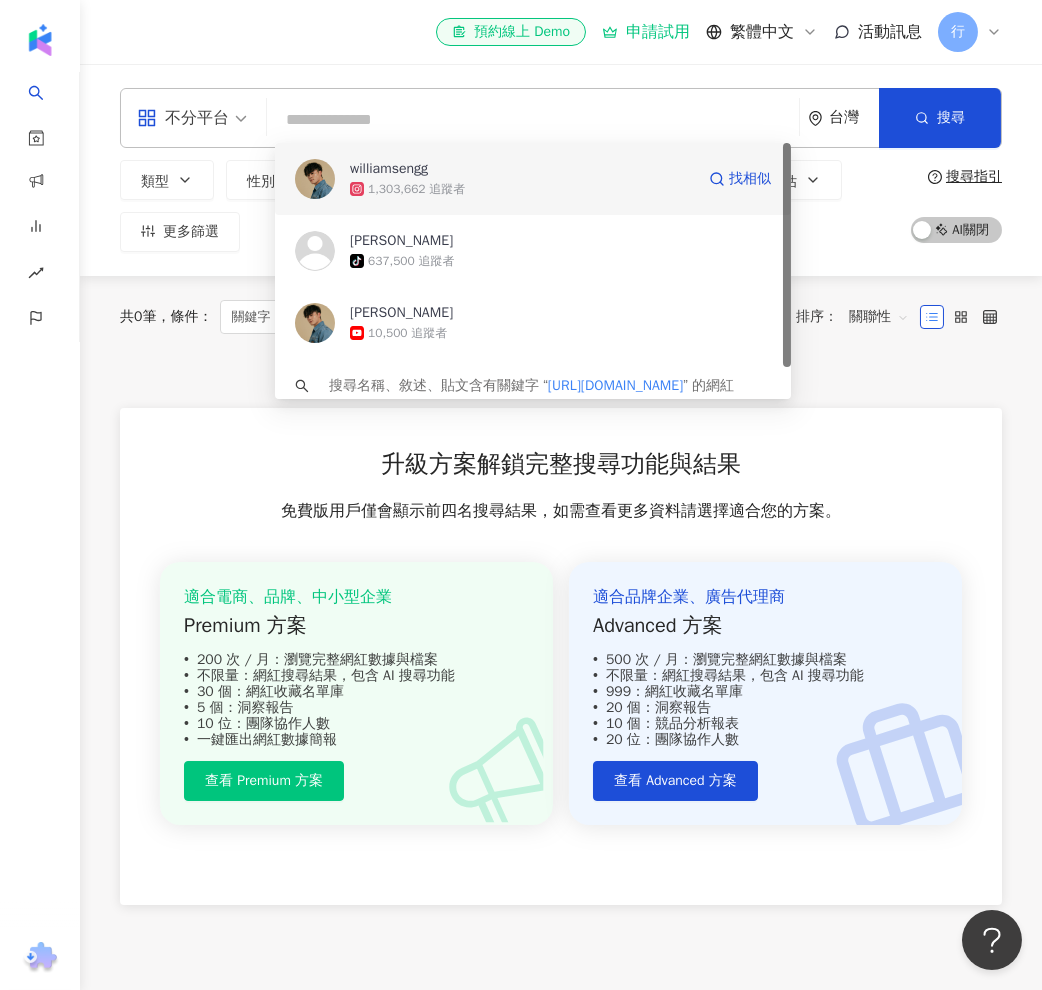 type 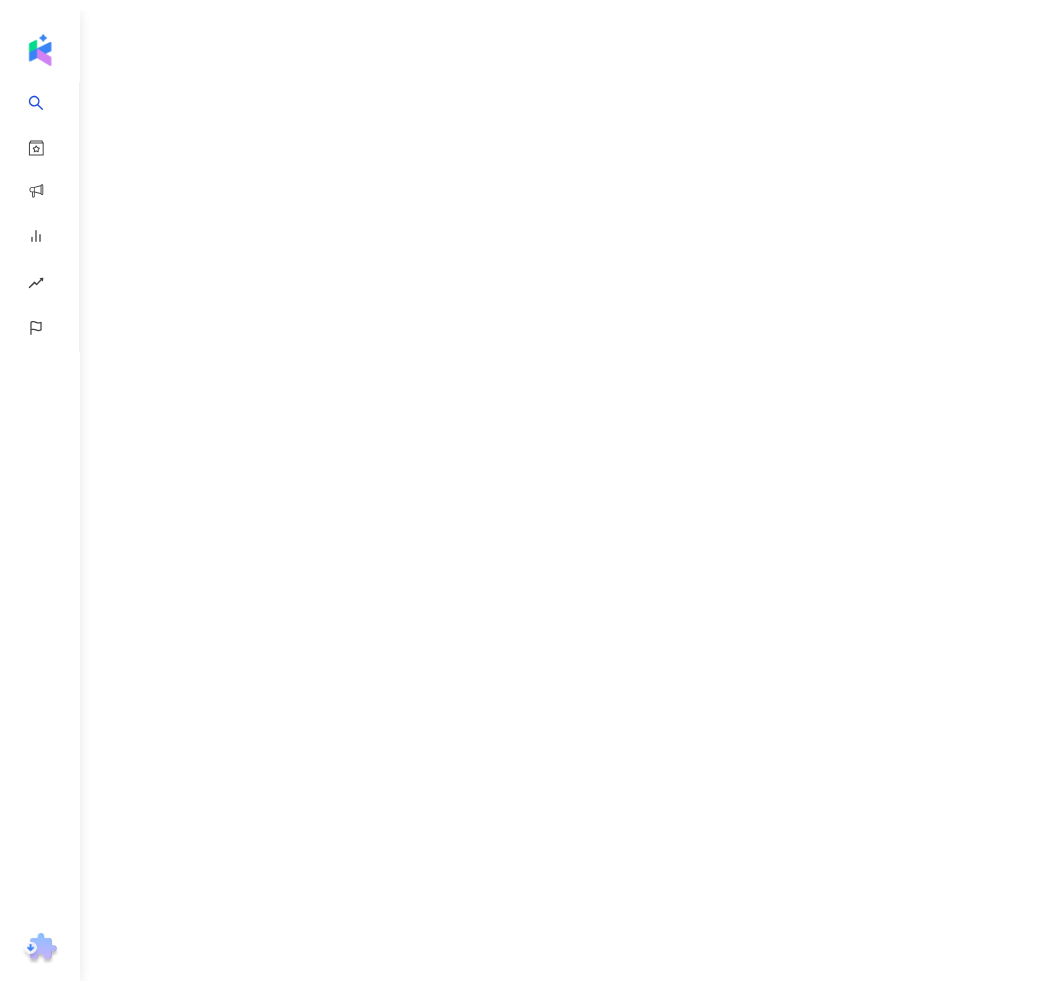 scroll, scrollTop: 0, scrollLeft: 0, axis: both 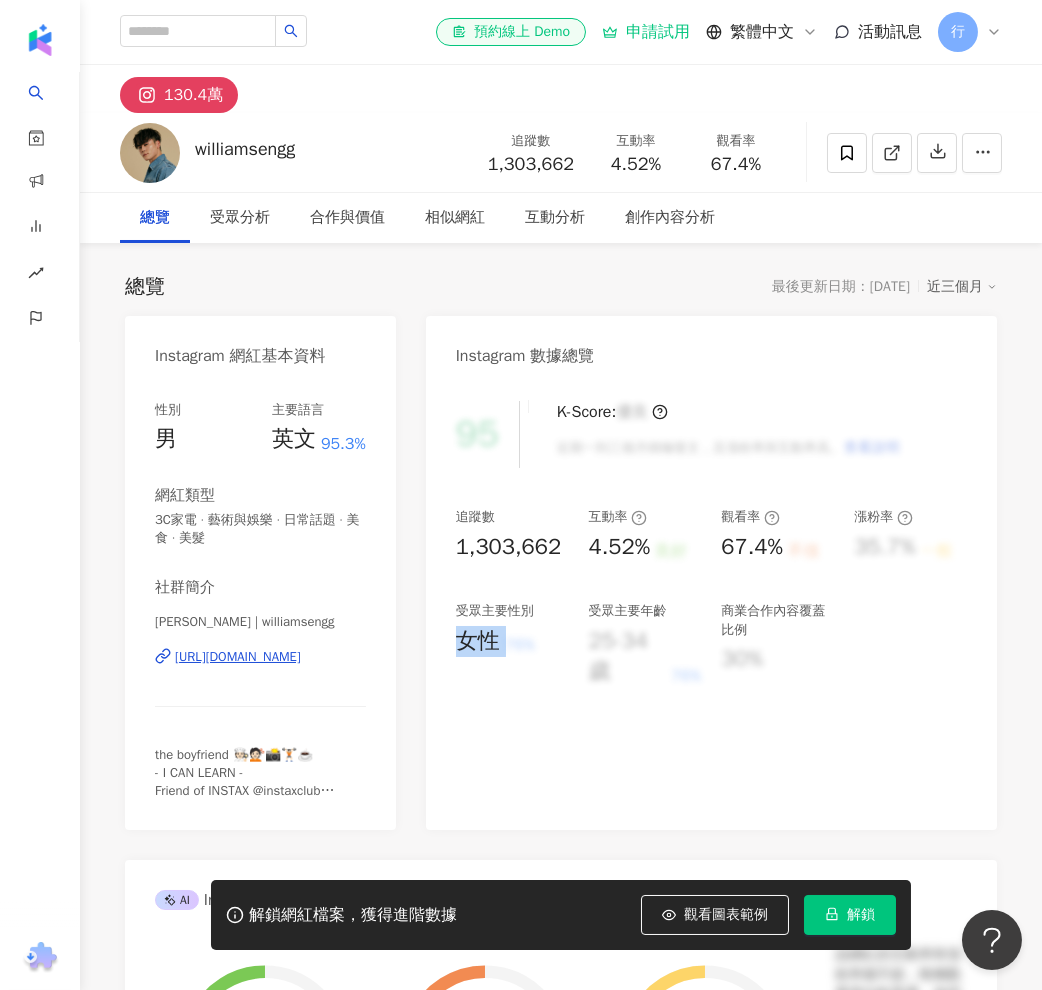 drag, startPoint x: 456, startPoint y: 640, endPoint x: 507, endPoint y: 640, distance: 51 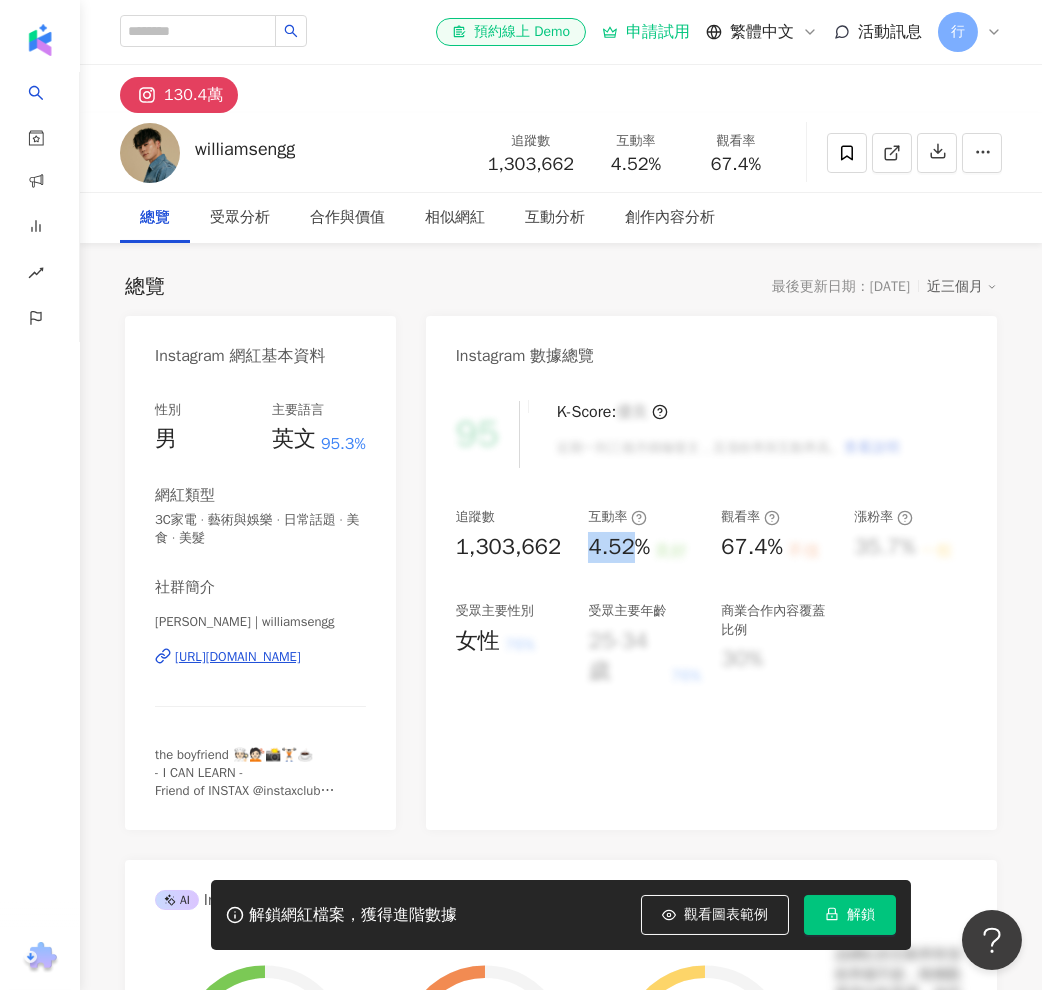 drag, startPoint x: 591, startPoint y: 546, endPoint x: 632, endPoint y: 546, distance: 41 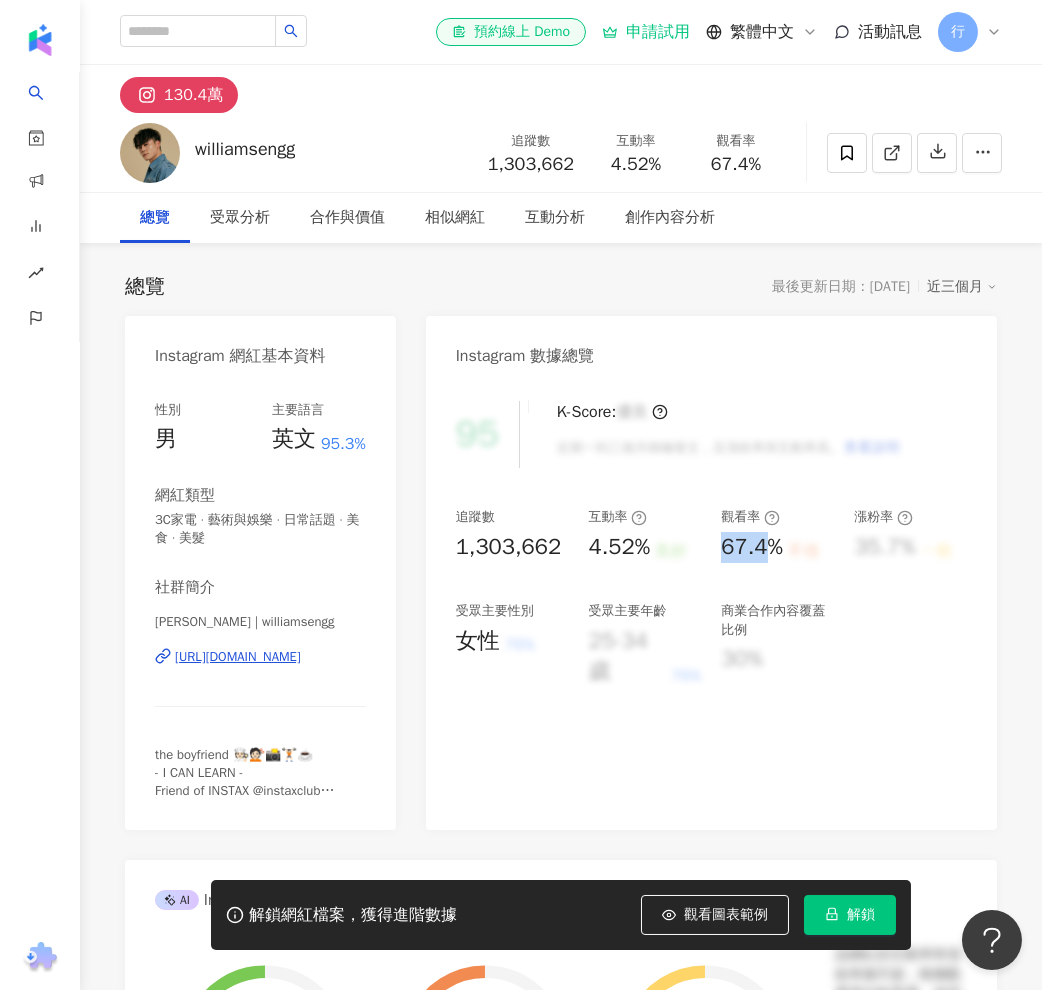 drag, startPoint x: 731, startPoint y: 550, endPoint x: 772, endPoint y: 546, distance: 41.19466 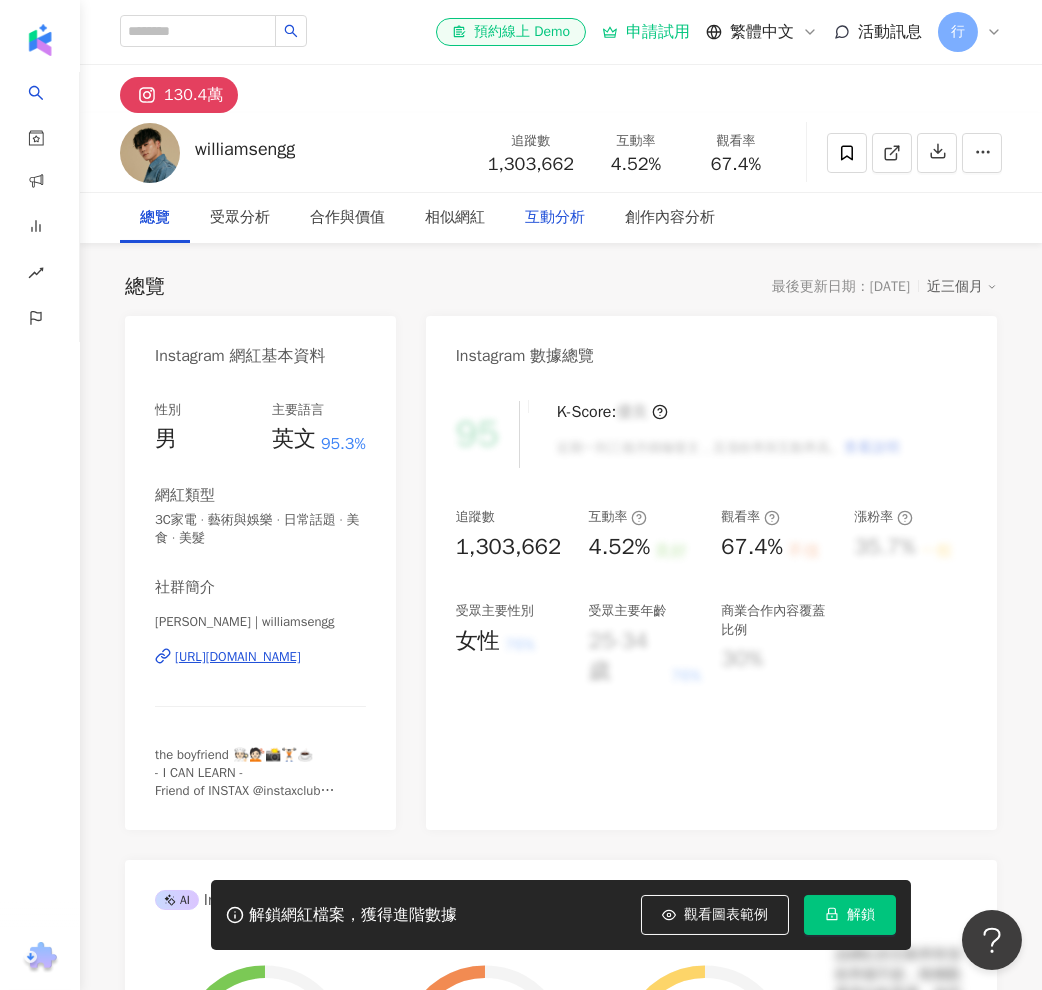 click on "互動分析" at bounding box center (555, 218) 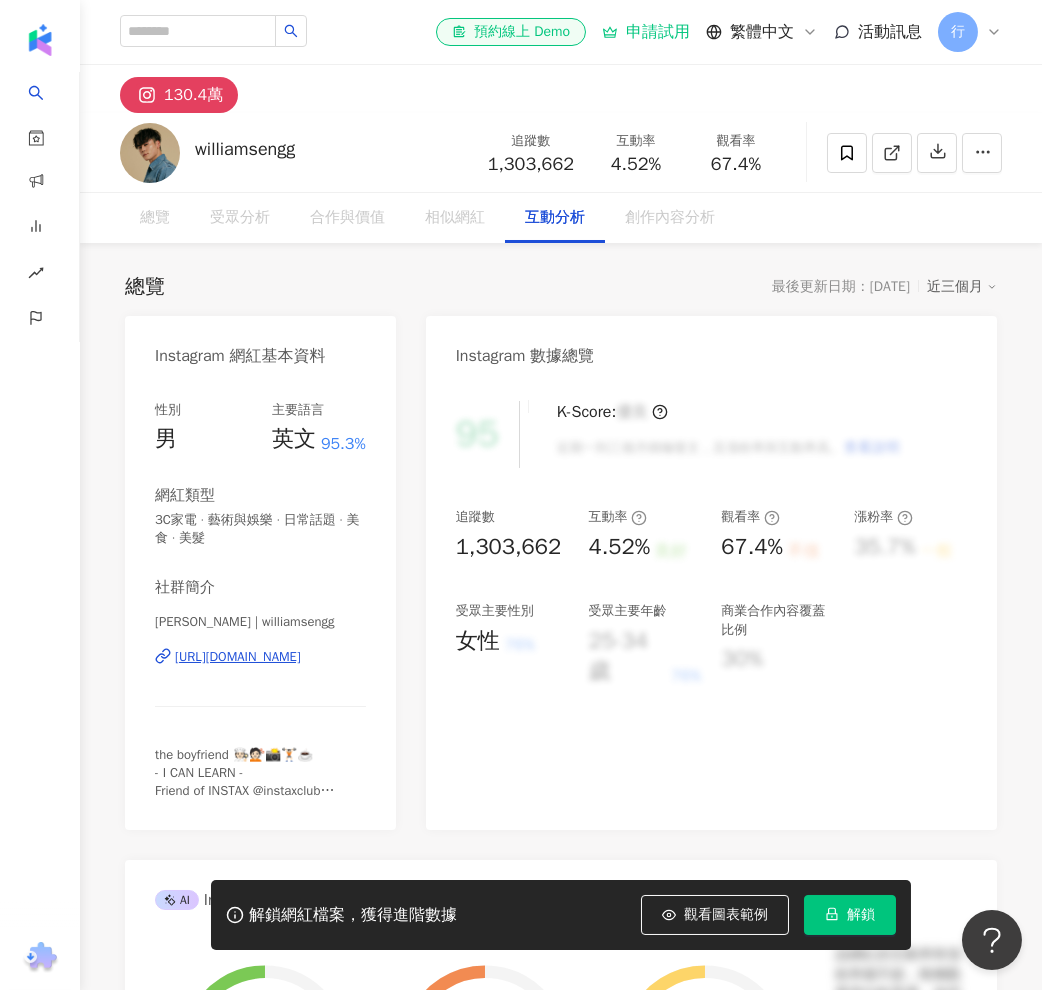 scroll, scrollTop: 4040, scrollLeft: 0, axis: vertical 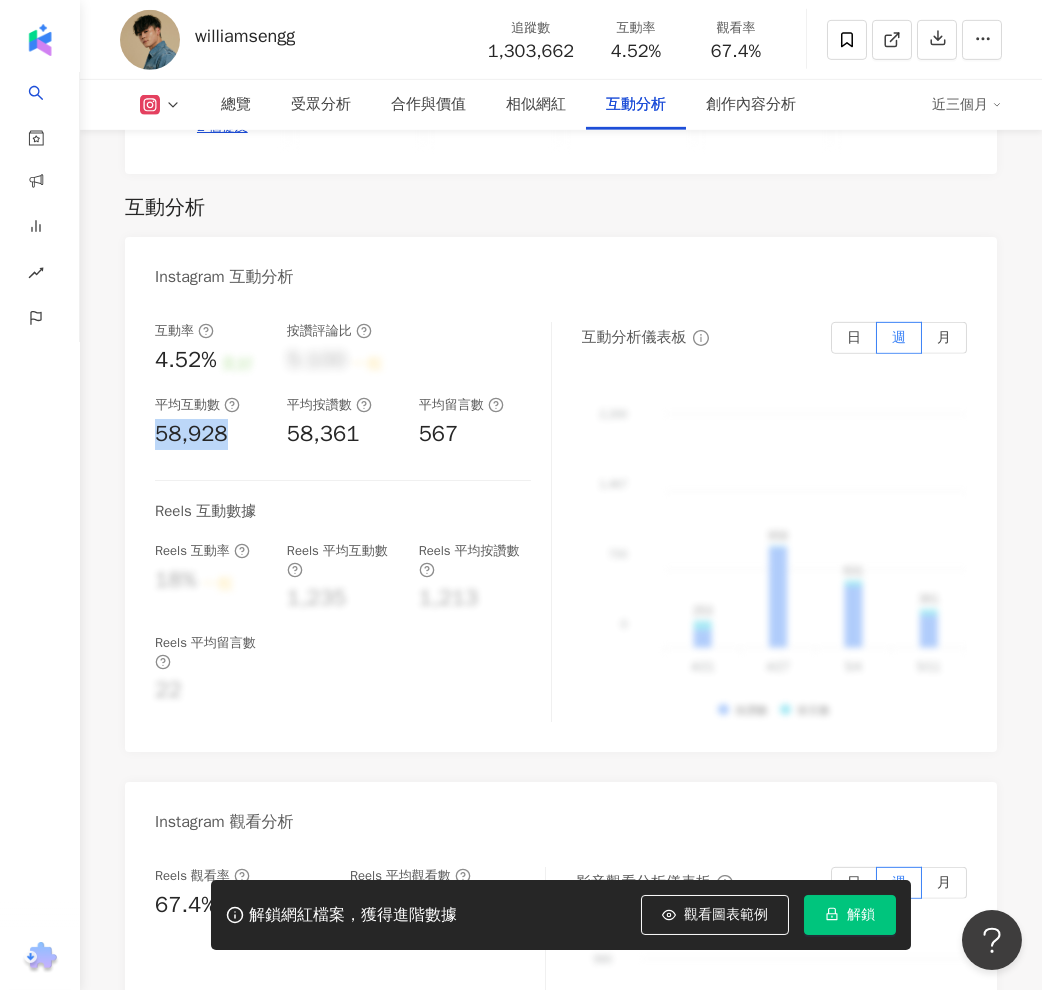 drag, startPoint x: 155, startPoint y: 398, endPoint x: 224, endPoint y: 396, distance: 69.02898 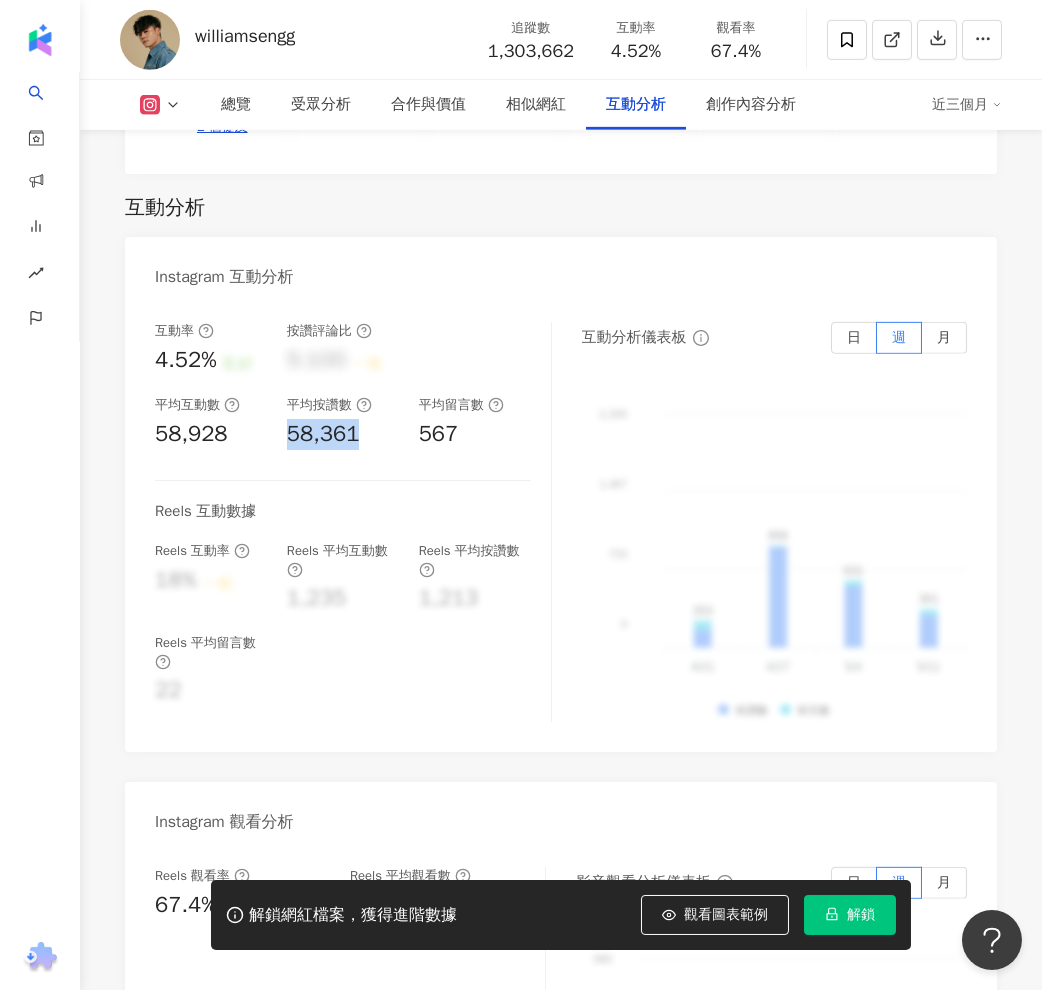 drag, startPoint x: 277, startPoint y: 396, endPoint x: 356, endPoint y: 394, distance: 79.025314 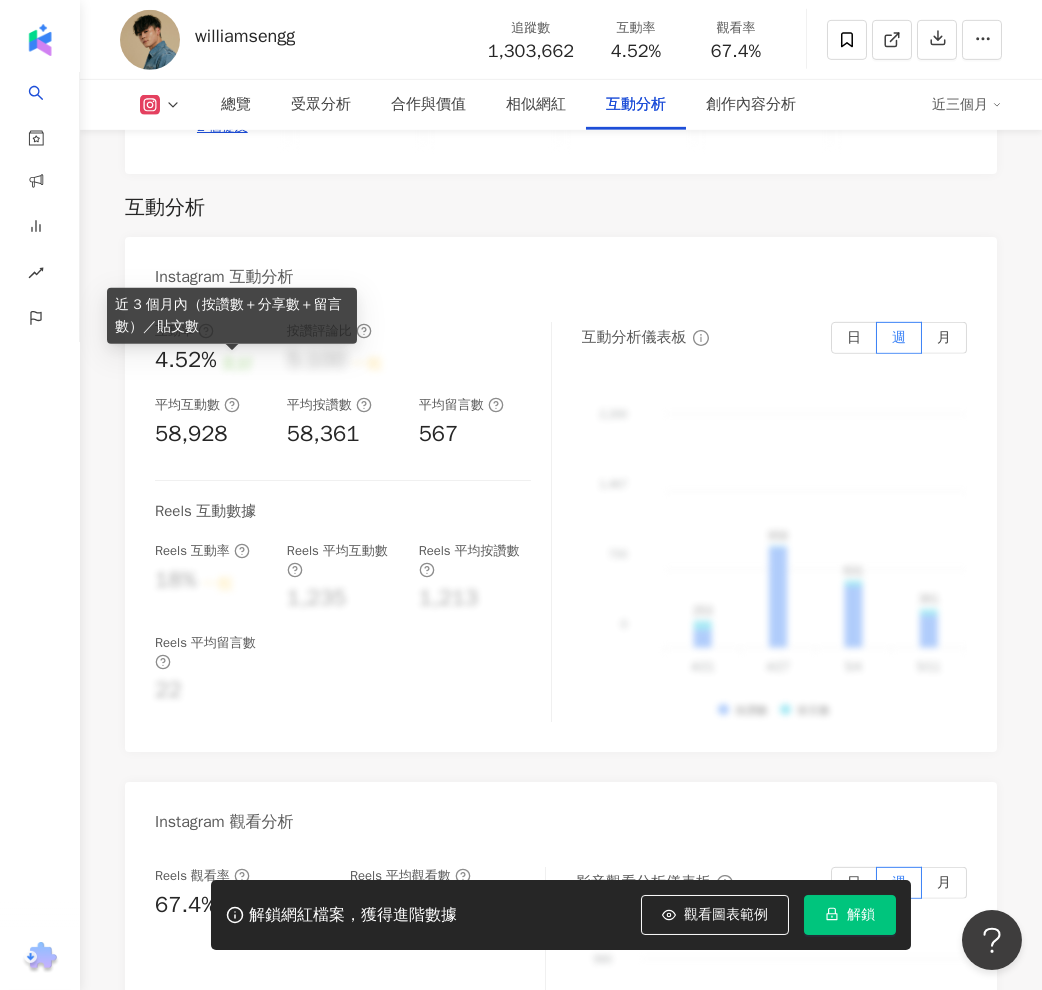 click 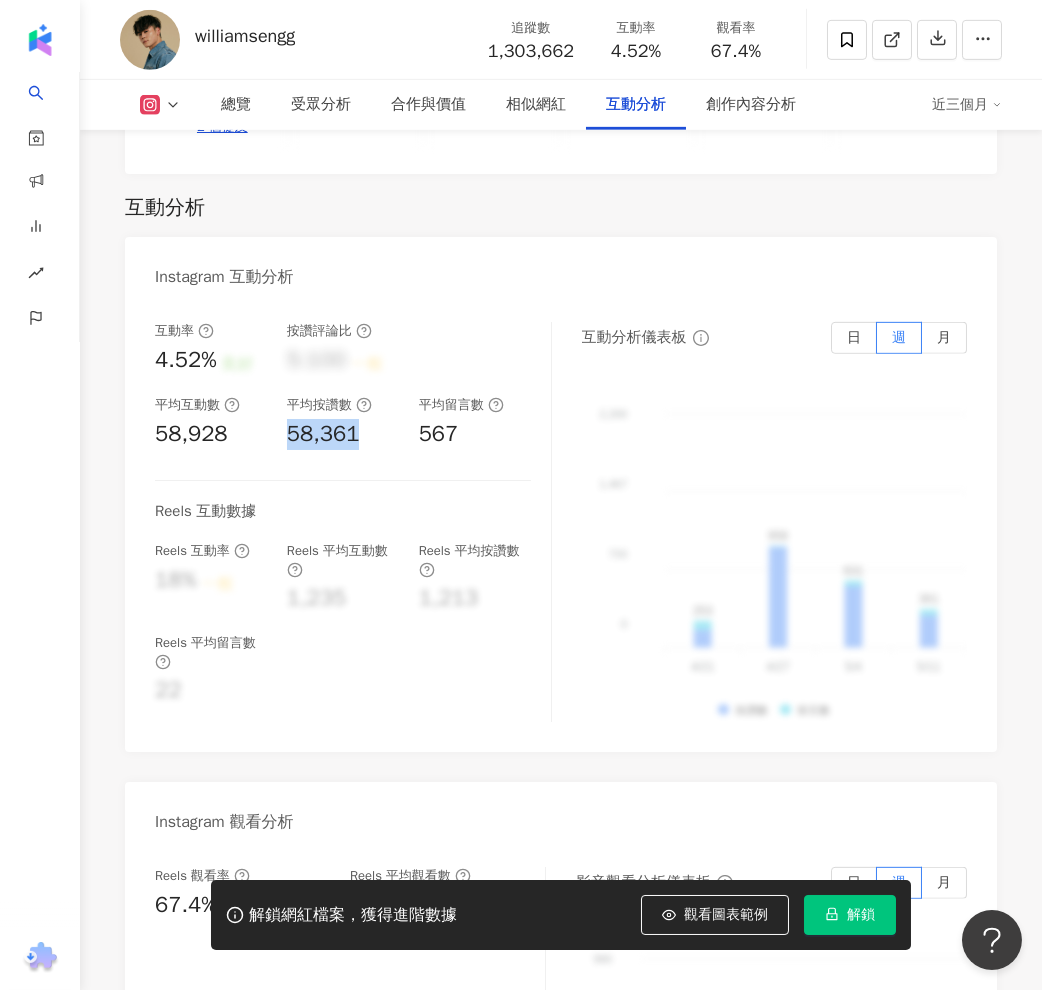 drag, startPoint x: 282, startPoint y: 391, endPoint x: 355, endPoint y: 396, distance: 73.171036 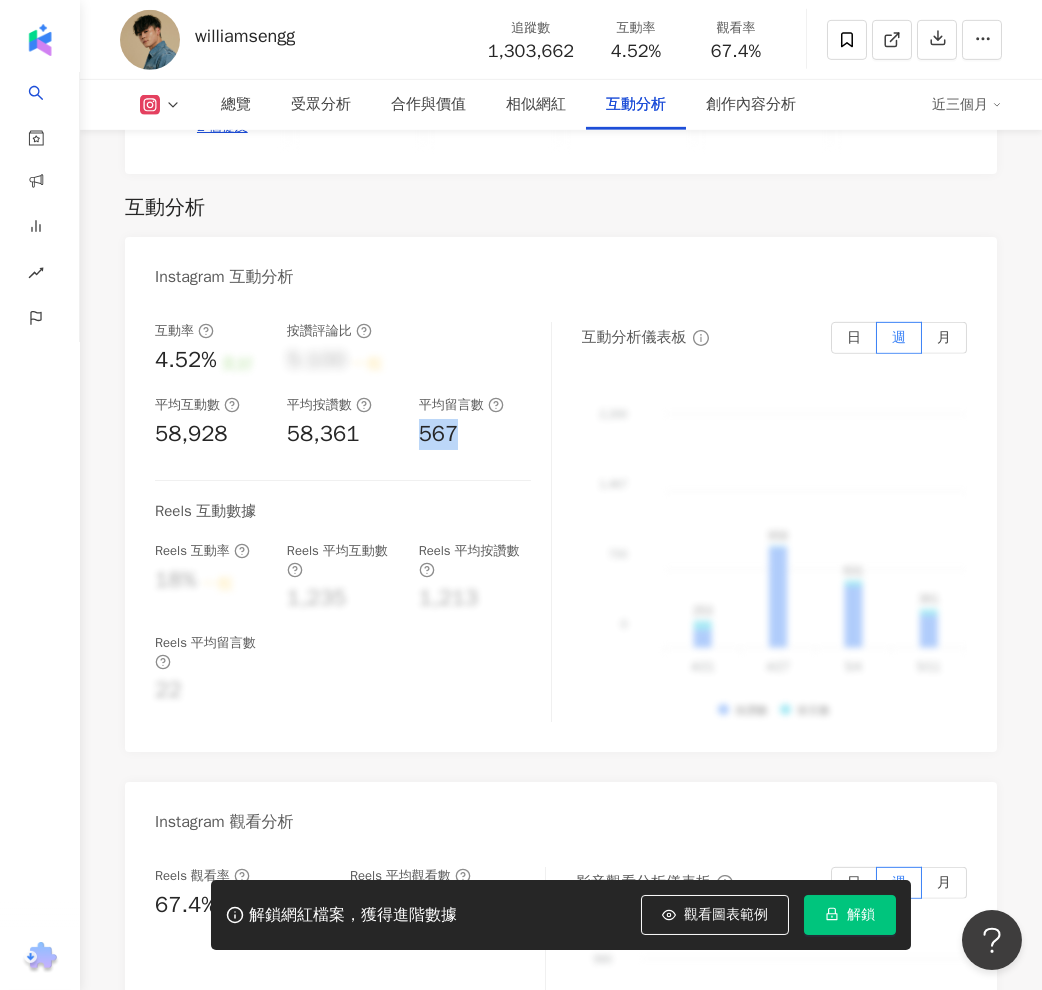 drag, startPoint x: 439, startPoint y: 389, endPoint x: 480, endPoint y: 383, distance: 41.4367 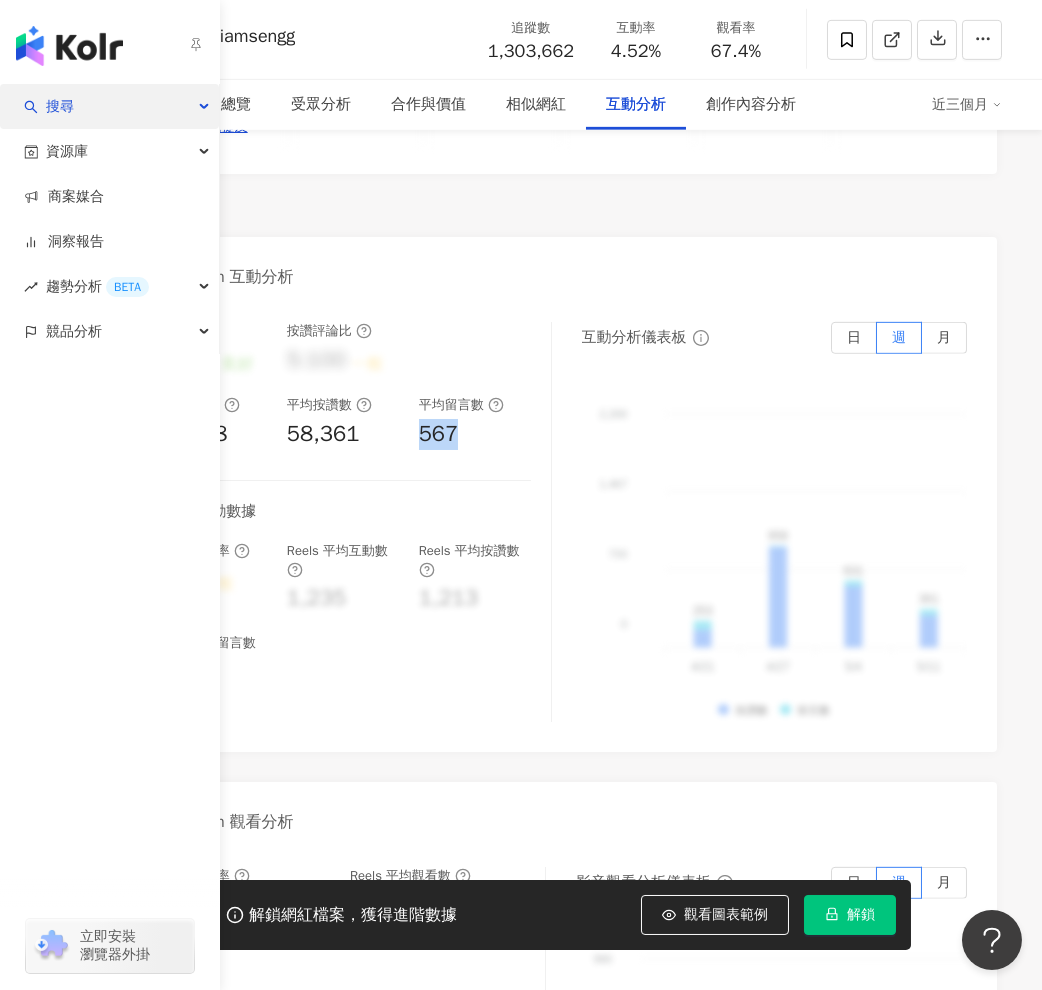 click on "搜尋" at bounding box center [60, 106] 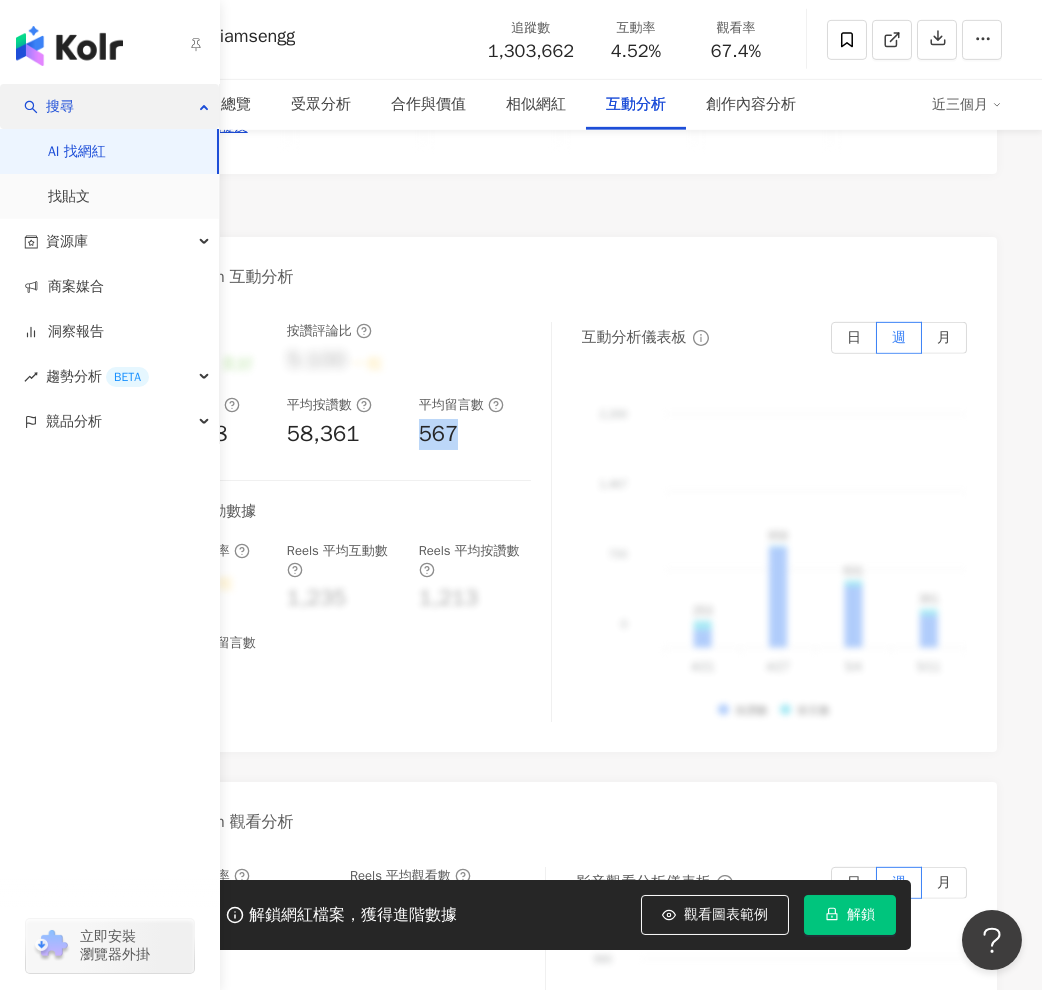 click on "搜尋" at bounding box center [109, 106] 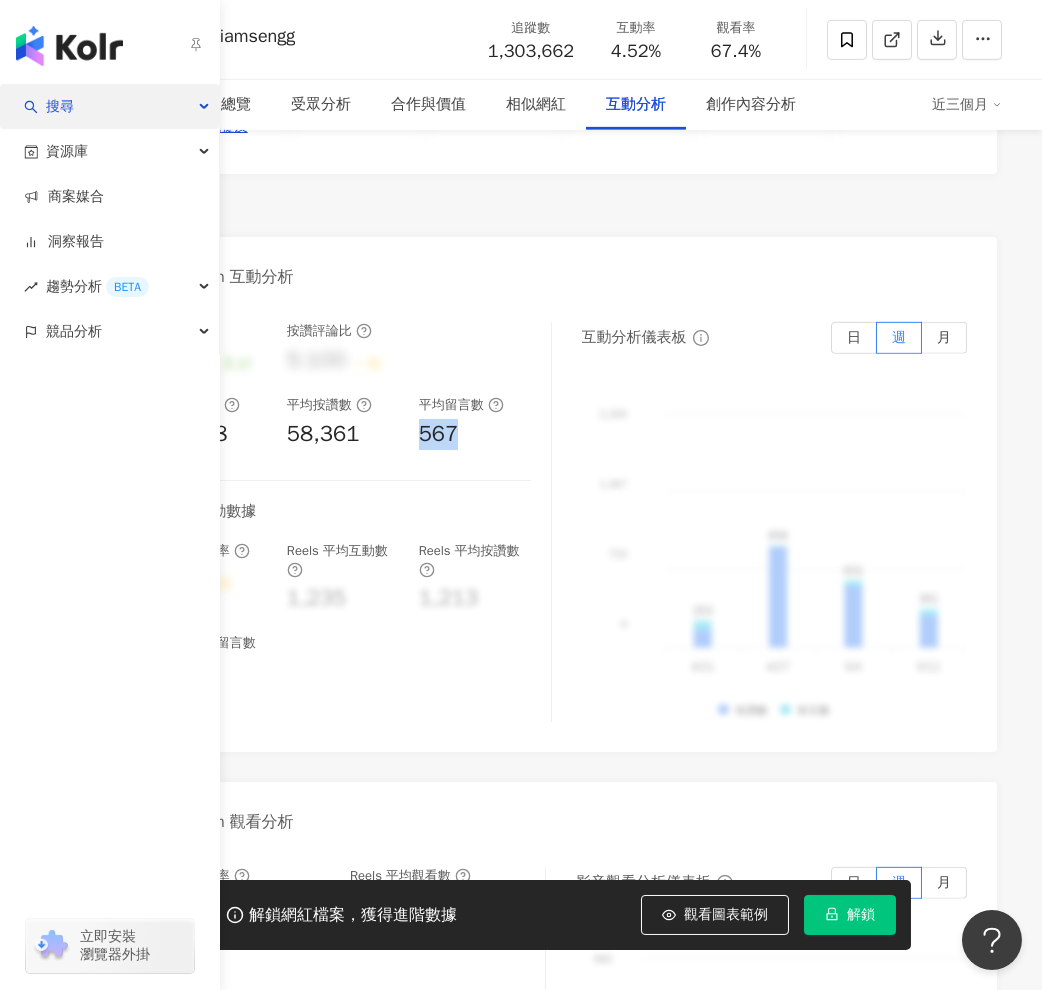 click on "搜尋" at bounding box center (109, 106) 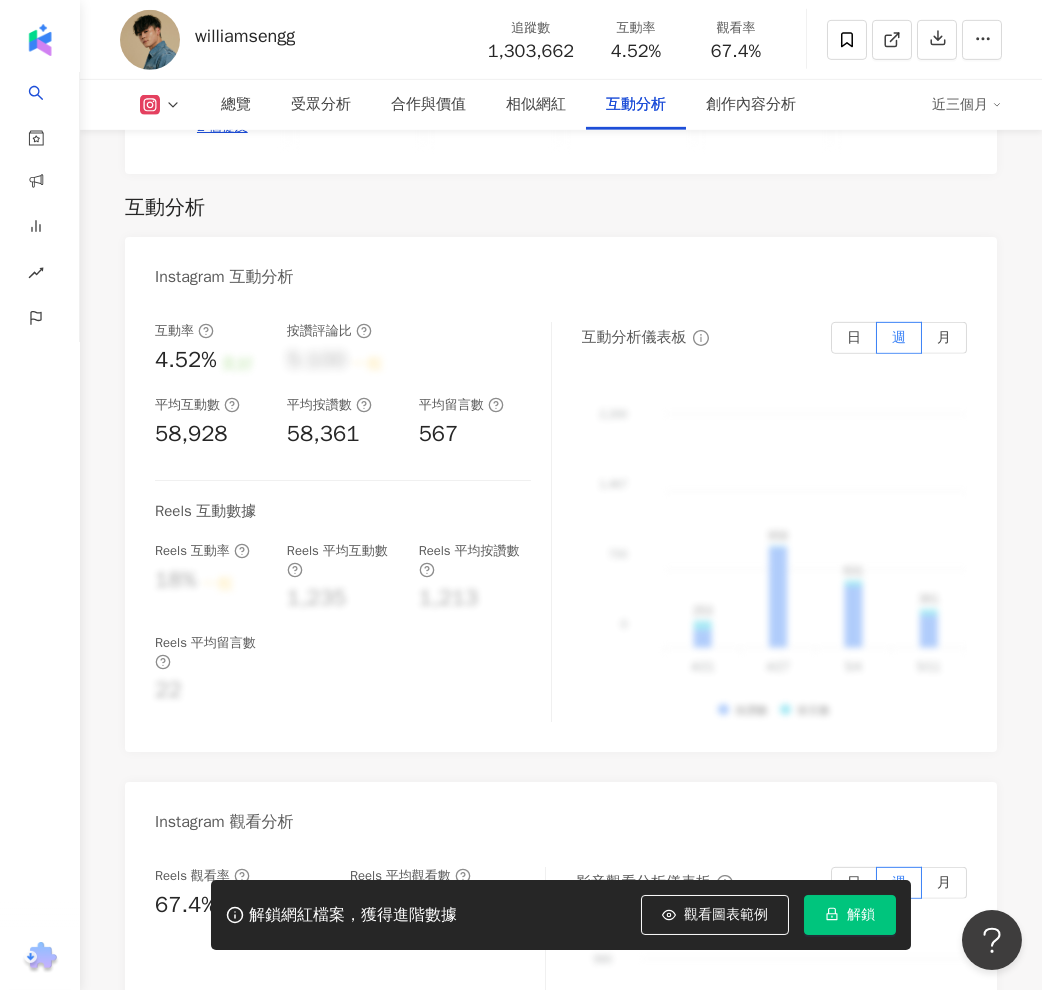 click on "互動率   4.52% 良好 按讚評論比   5:100 一般 平均互動數    58,928 平均按讚數   58,361 平均留言數   567 Reels 互動數據 Reels 互動率   18% 一般 Reels 平均互動數   1,235 Reels 平均按讚數   1,213 Reels 平均留言數   22 互動分析儀表板 日 週 月 2,200 2,200 1,467 1,467 733 733 0 0 253 958 631 361 736 369 807 1,066 569 575 153 1,032 171 580 4/21 4/21 253 958 631 361 736 369 807 1,066 569 575 153 1,032 171 580 4/21 4/21 4/27 4/27 5/4 5/4 5/11 5/11 5/18 5/18 5/25 5/25 6/1 6/1 6/8 6/8 6/15 6/15 6/22 6/22 6/29 6/29 7/6 7/6 7/13 7/13 7/20 7/20   按讚數     留言數" at bounding box center (561, 527) 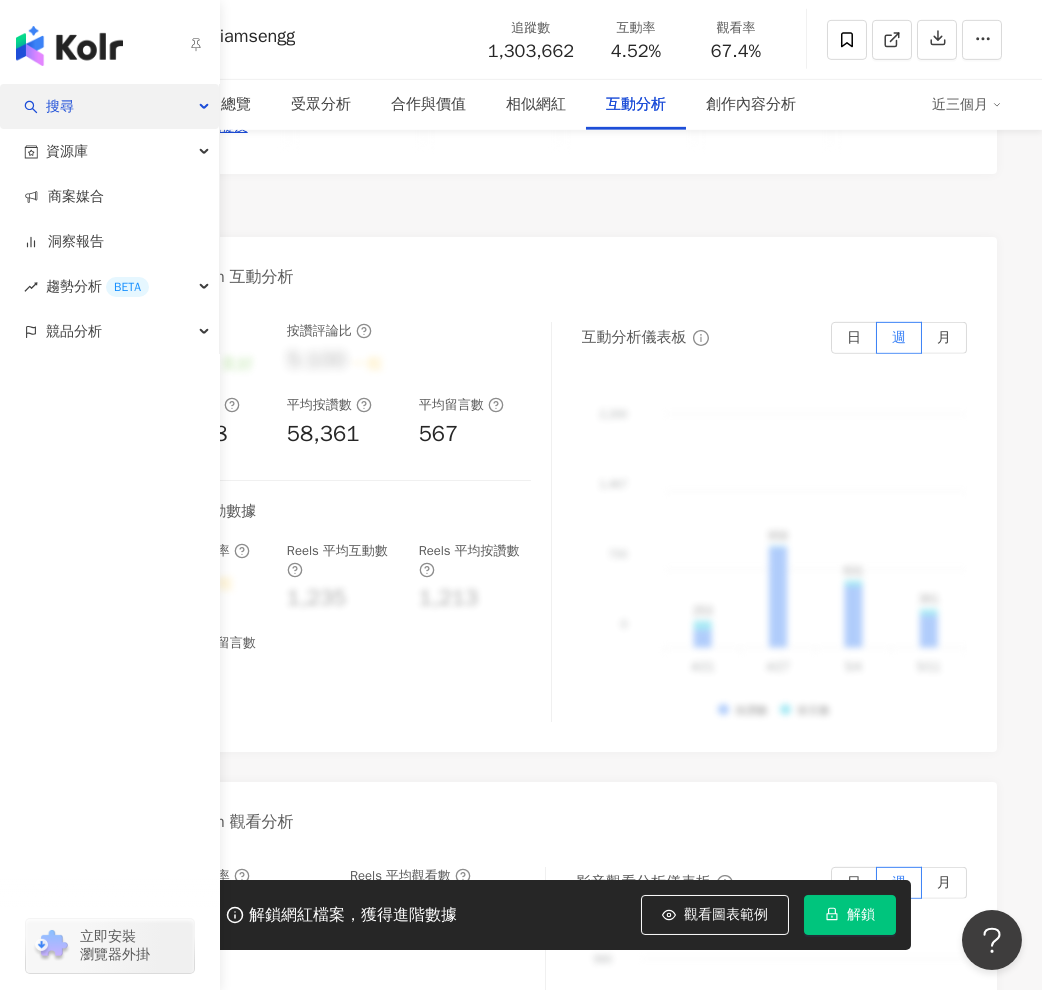 click on "搜尋" at bounding box center [109, 106] 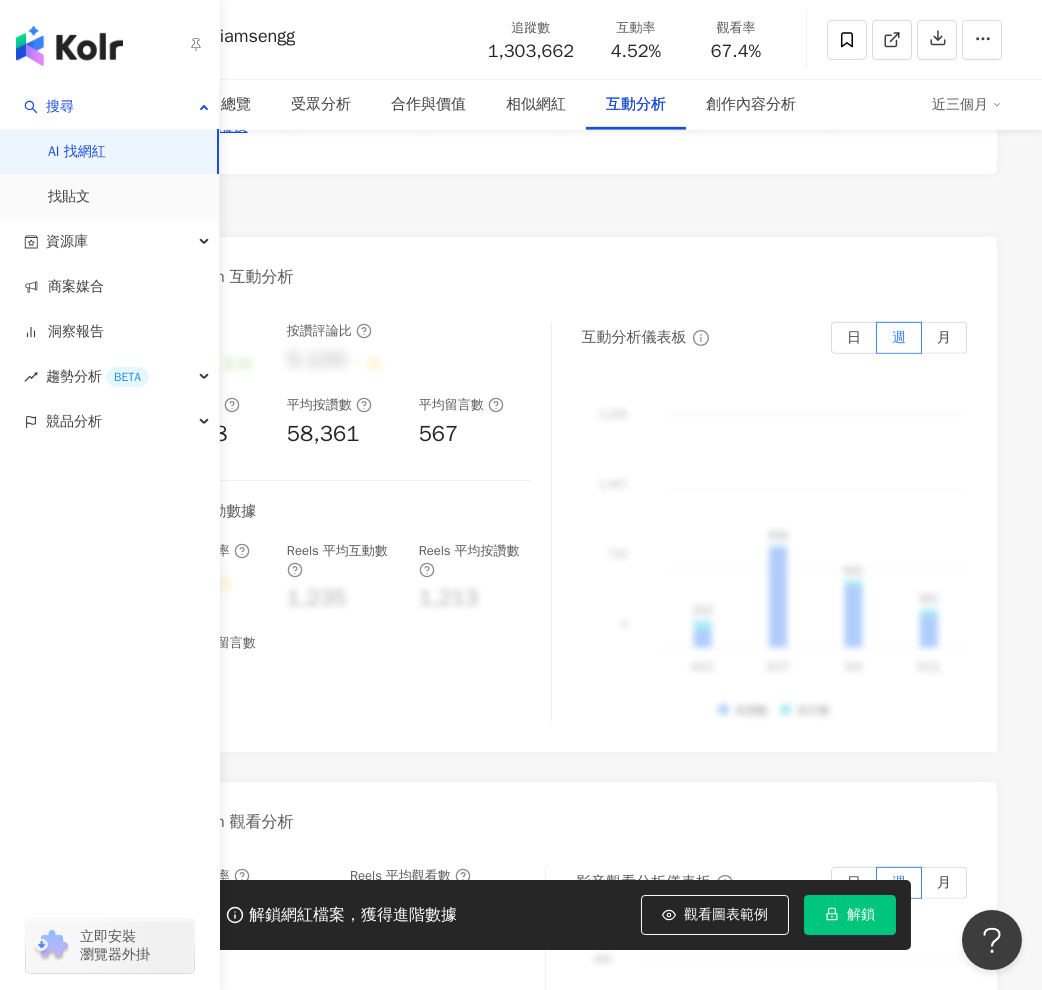 click on "AI 找網紅" at bounding box center [77, 152] 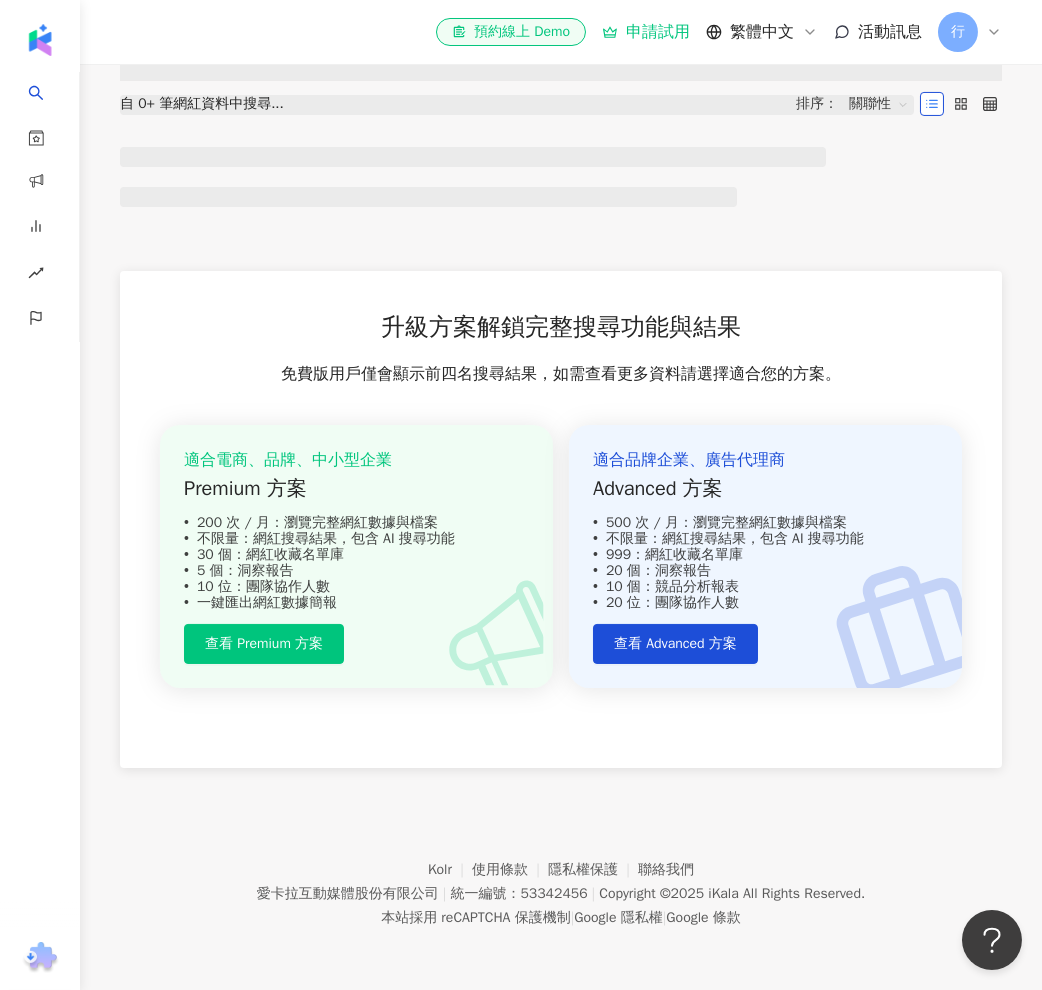 scroll, scrollTop: 0, scrollLeft: 0, axis: both 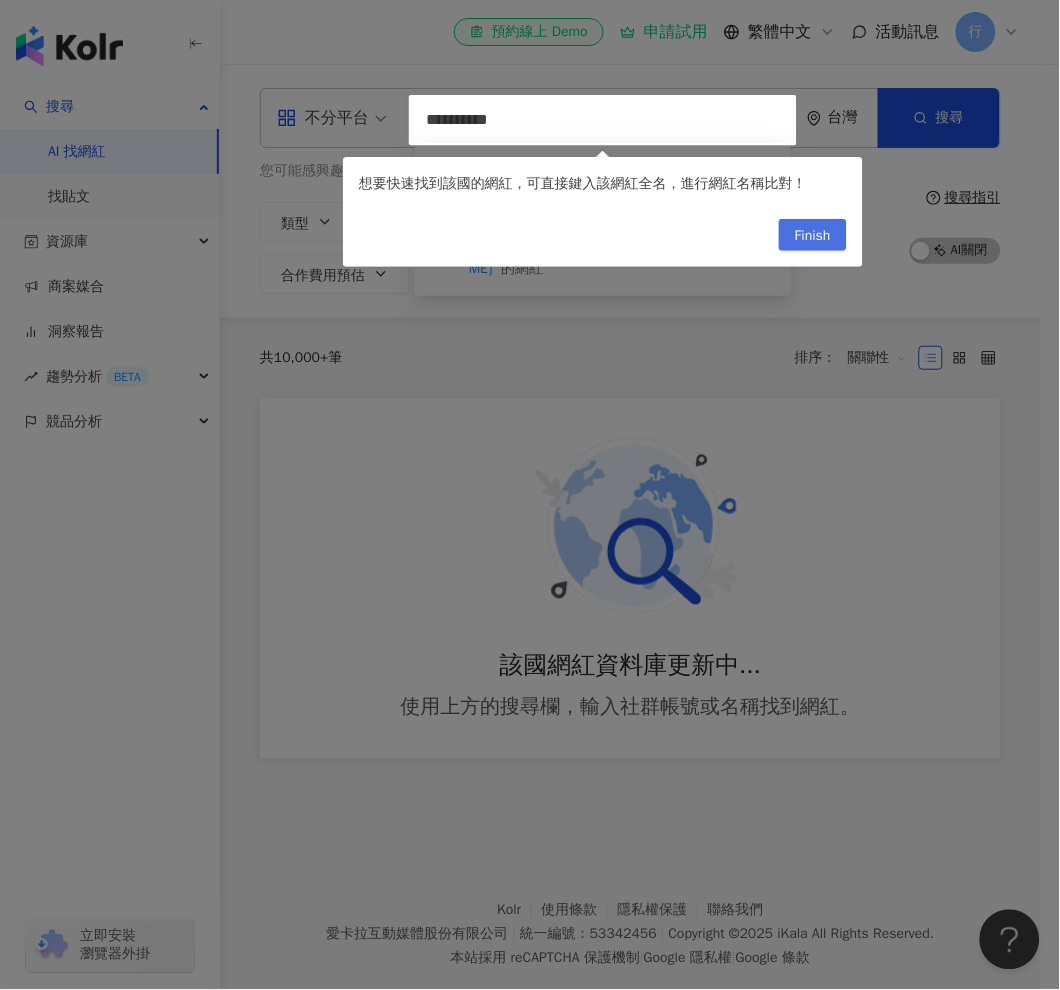 type on "**********" 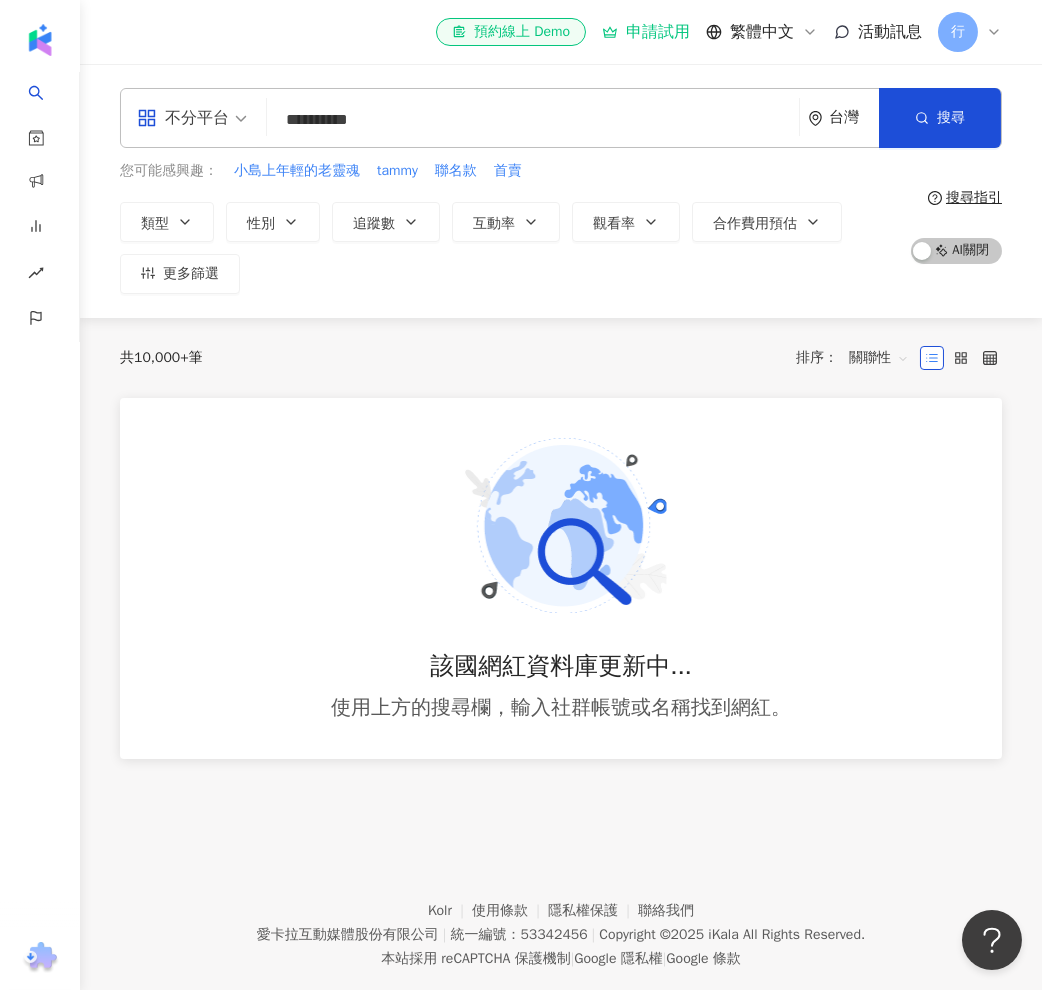 click on "**********" at bounding box center (533, 120) 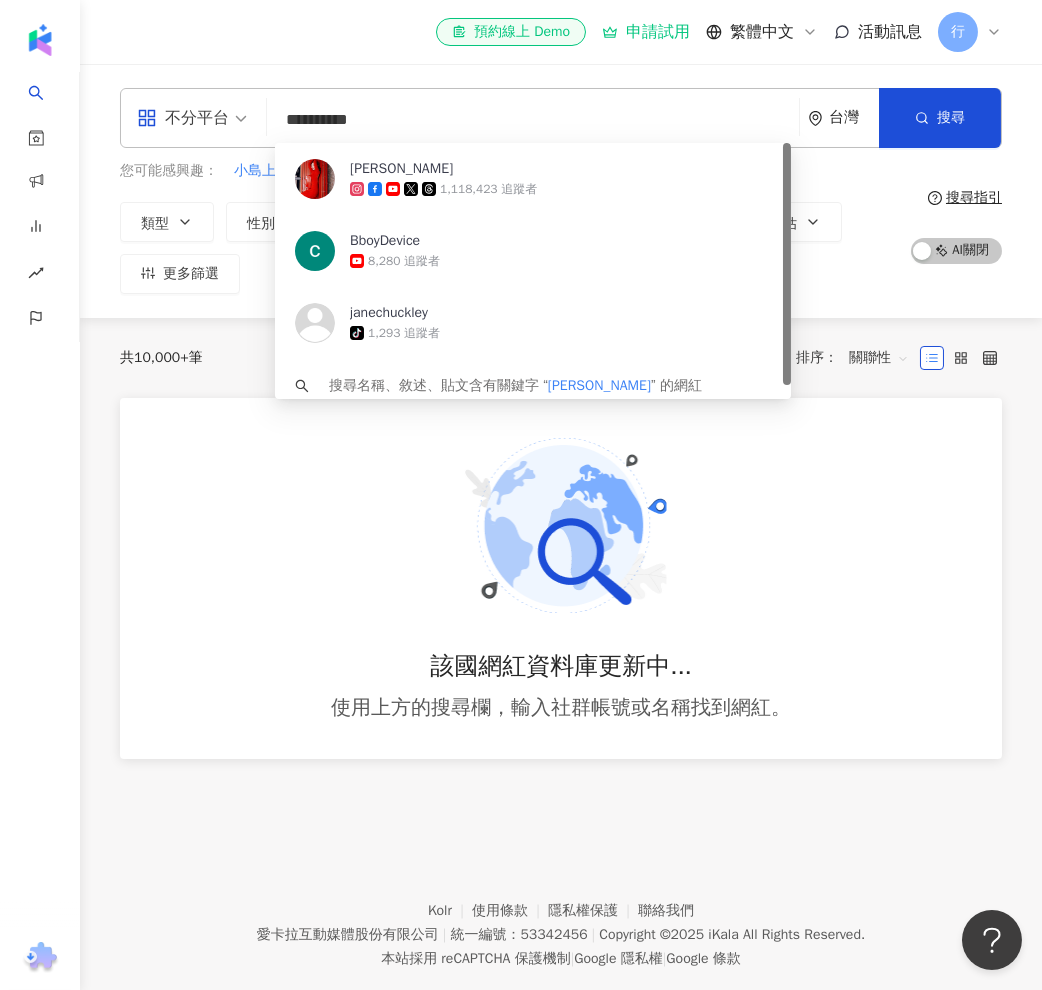click on "[PERSON_NAME] [PERSON_NAME]" at bounding box center (560, 169) 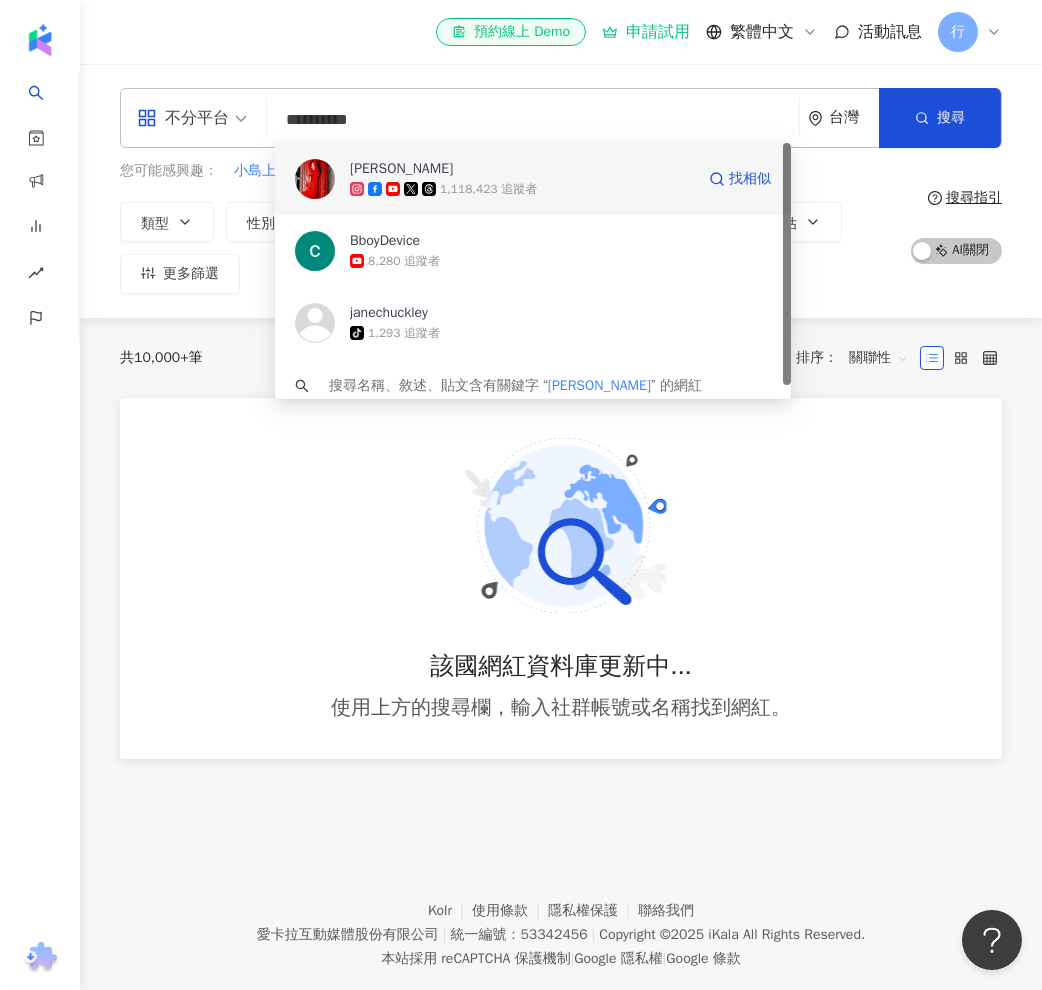 type 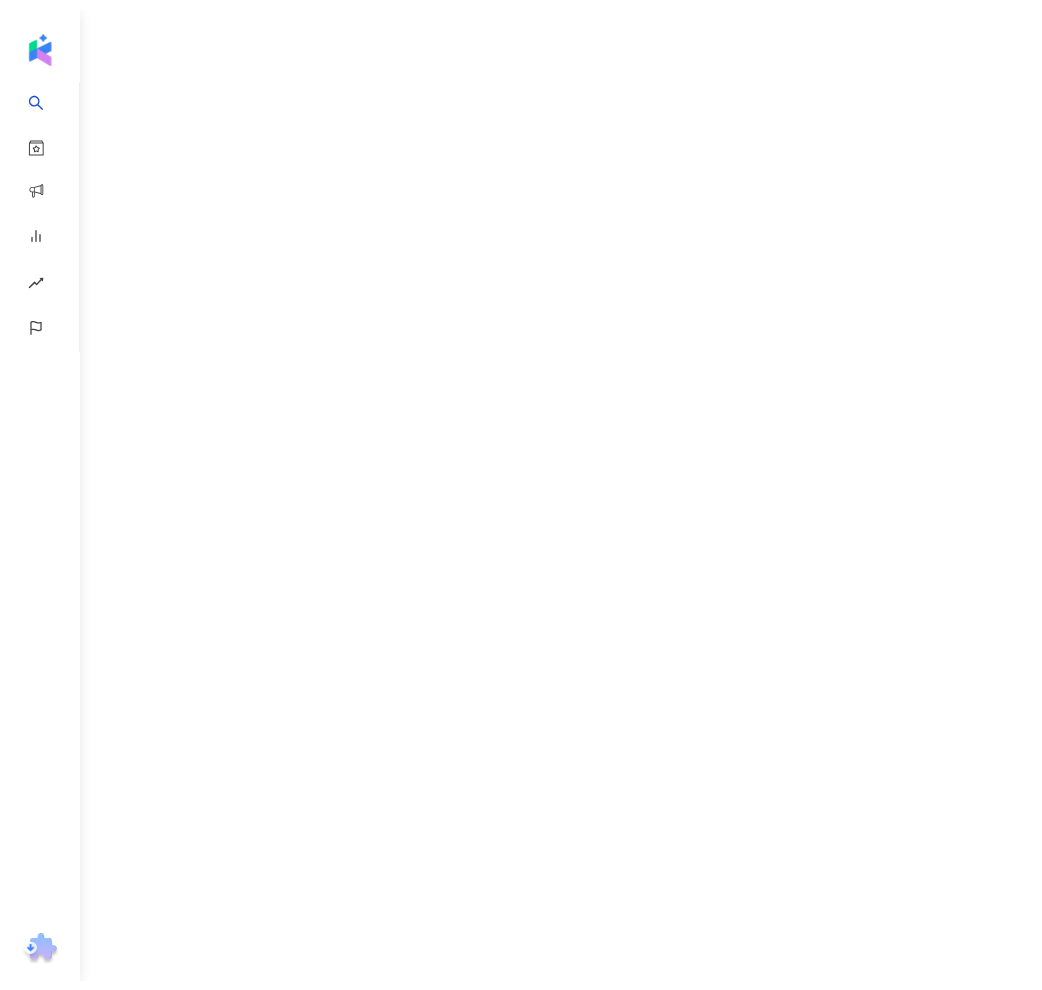 scroll, scrollTop: 0, scrollLeft: 0, axis: both 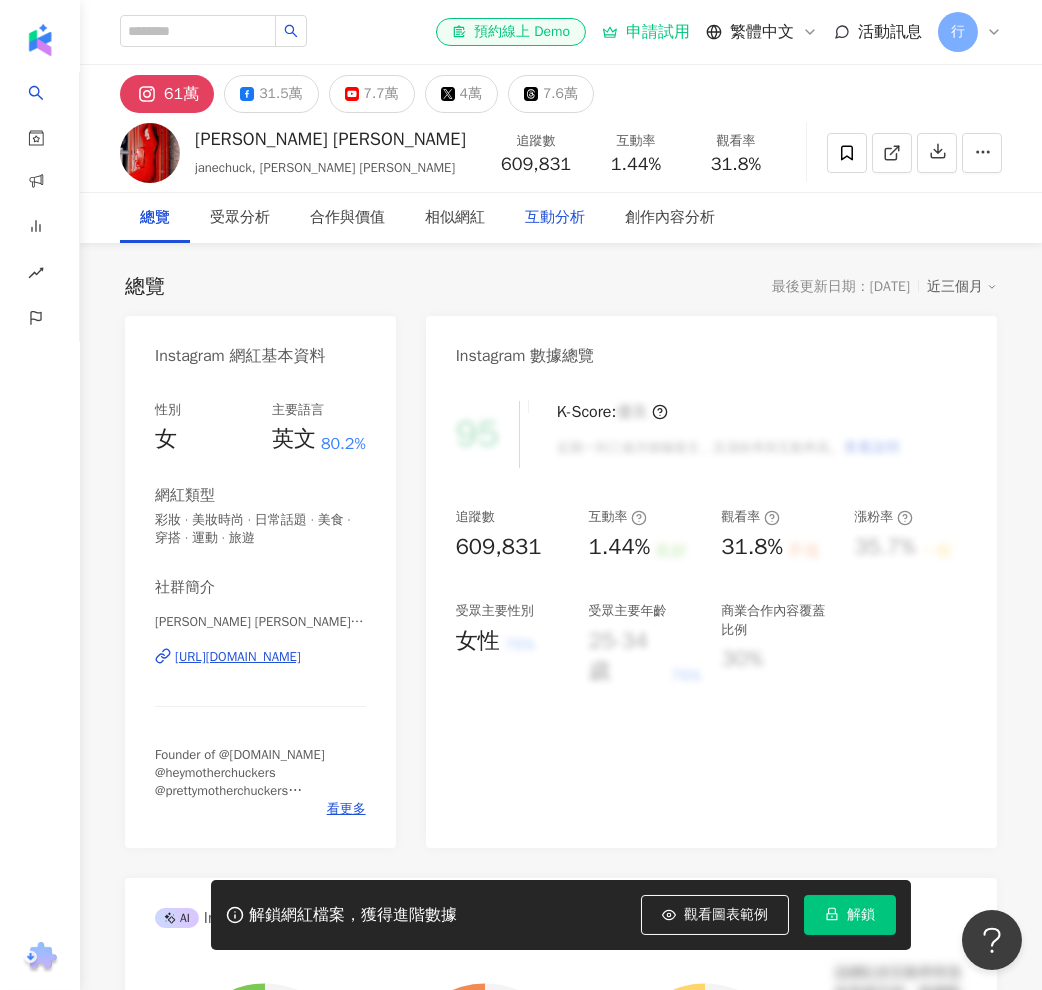 click on "互動分析" at bounding box center [555, 218] 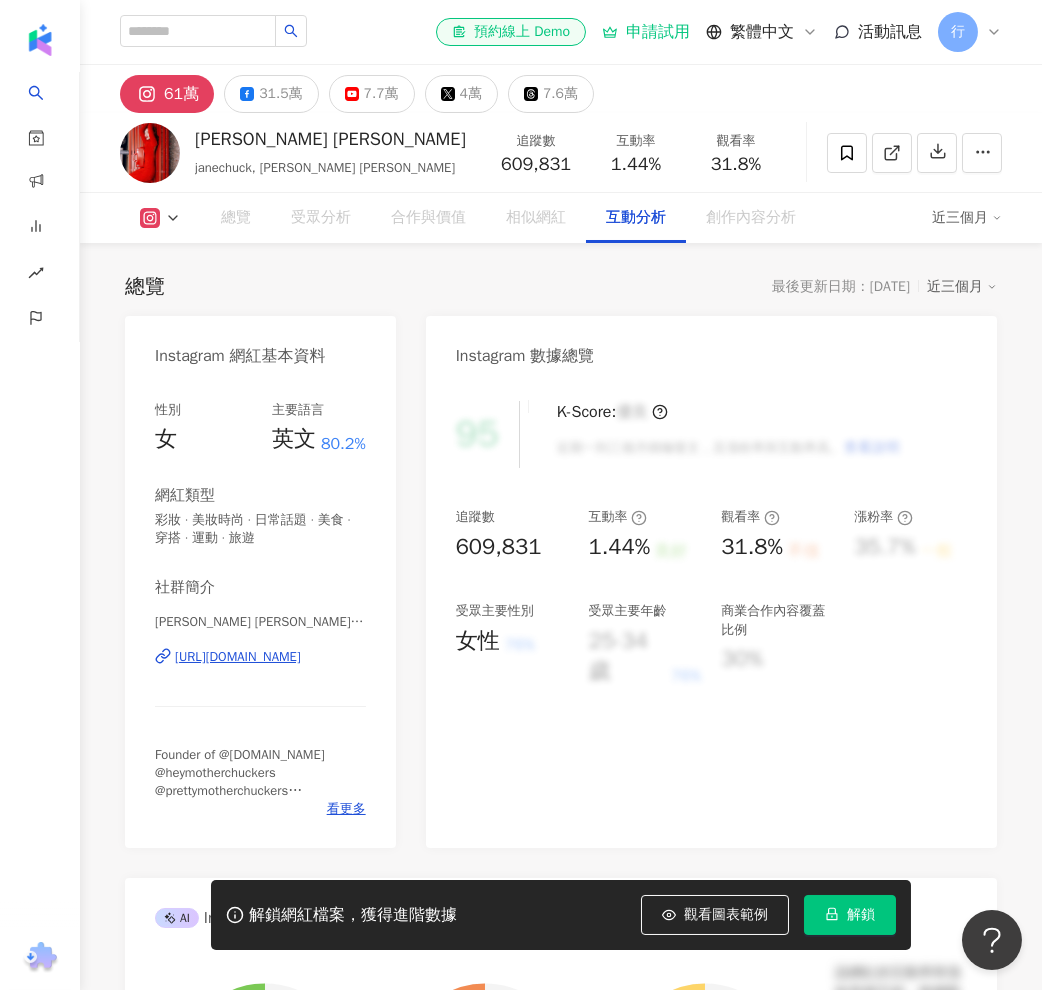 scroll, scrollTop: 4058, scrollLeft: 0, axis: vertical 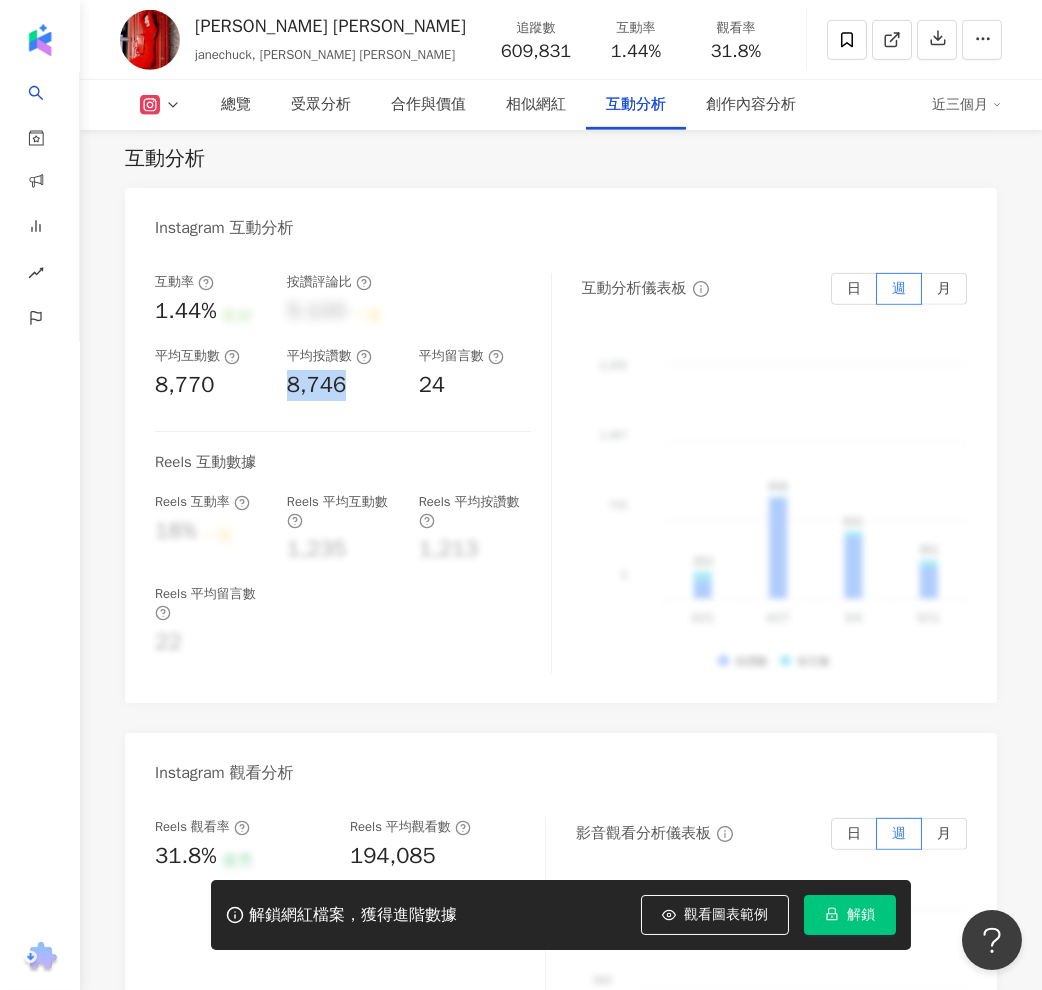 drag, startPoint x: 368, startPoint y: 396, endPoint x: 283, endPoint y: 396, distance: 85 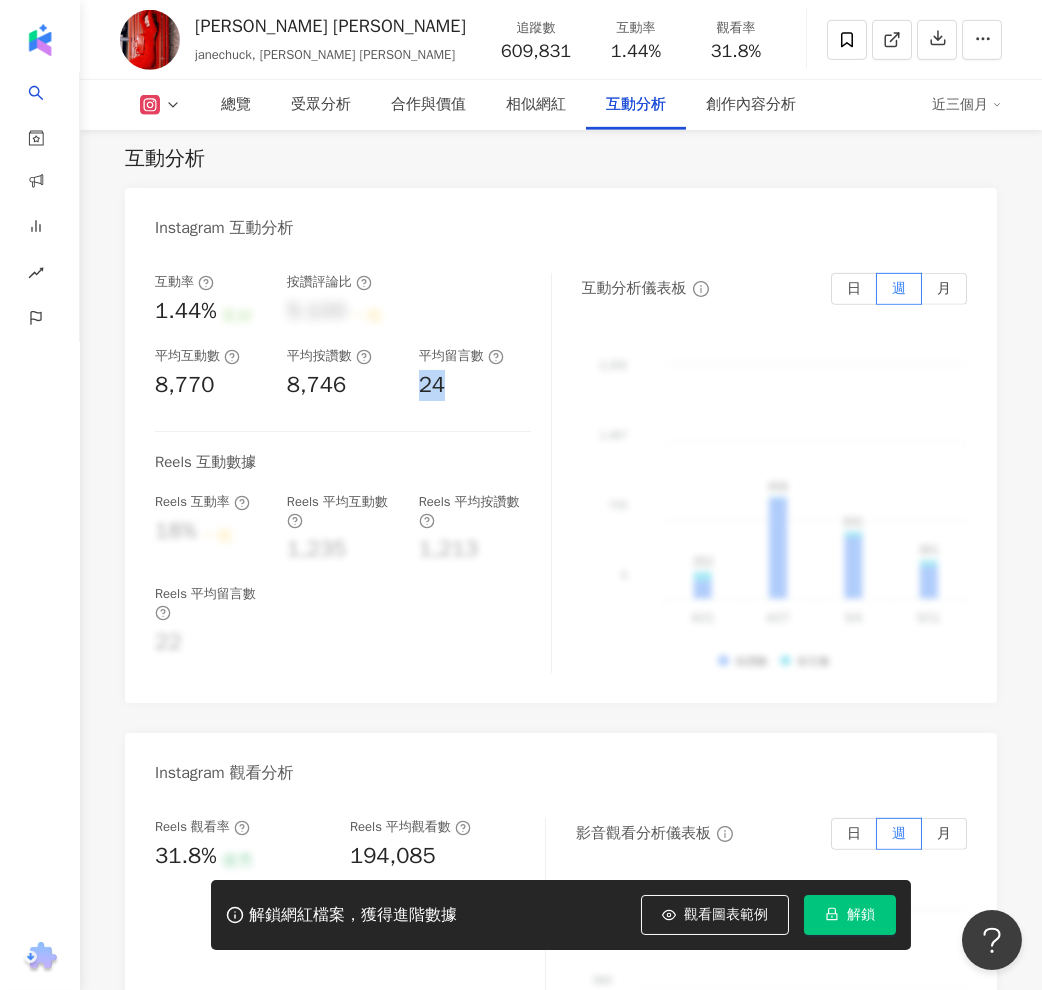 drag, startPoint x: 421, startPoint y: 390, endPoint x: 446, endPoint y: 390, distance: 25 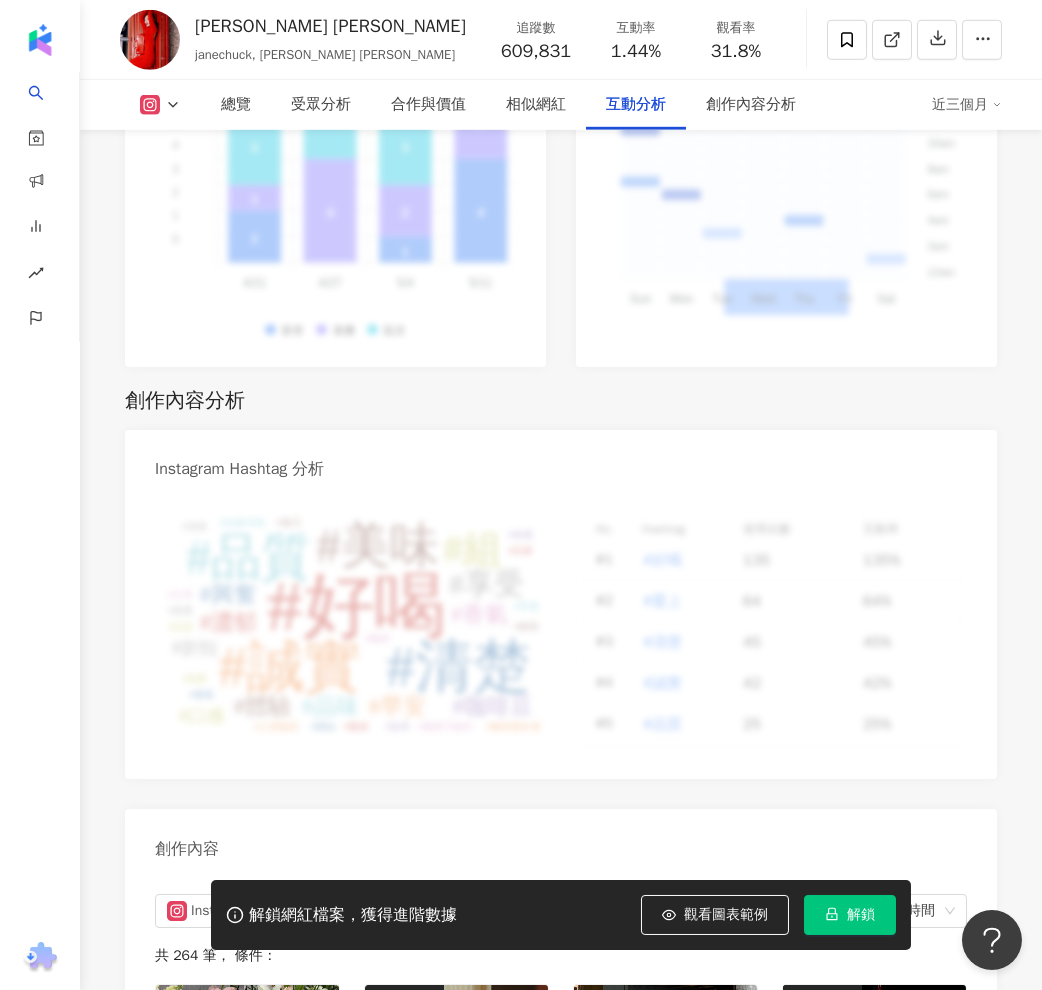scroll, scrollTop: 5558, scrollLeft: 0, axis: vertical 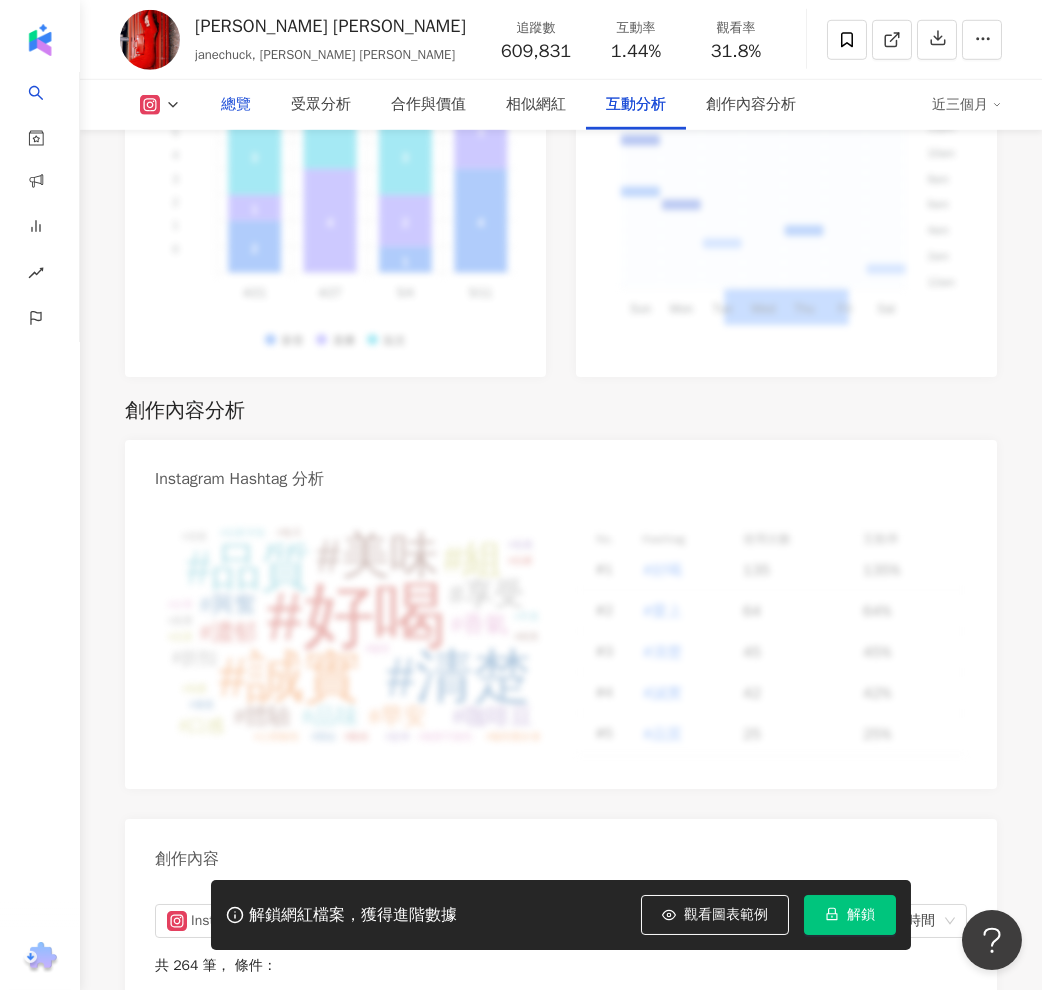 click on "總覽" at bounding box center (236, 105) 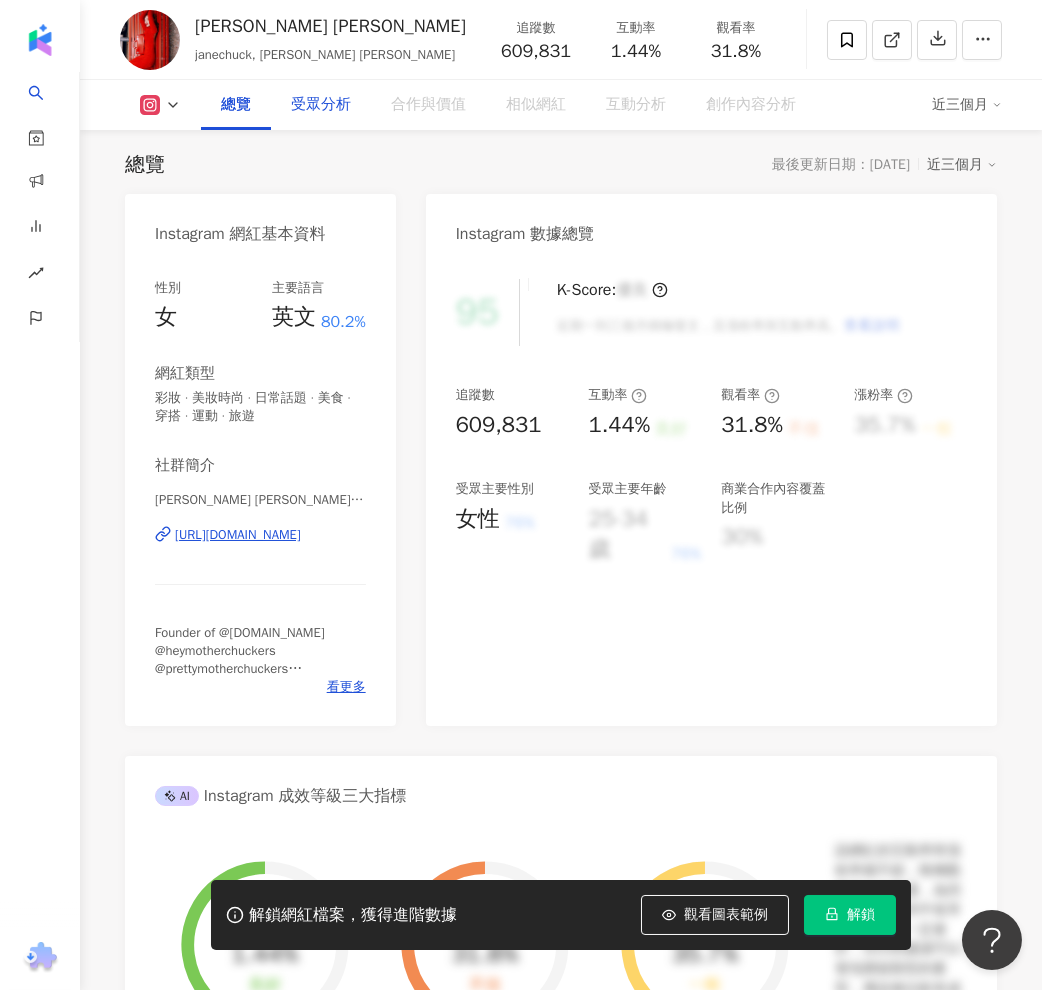 click on "受眾分析" at bounding box center (321, 105) 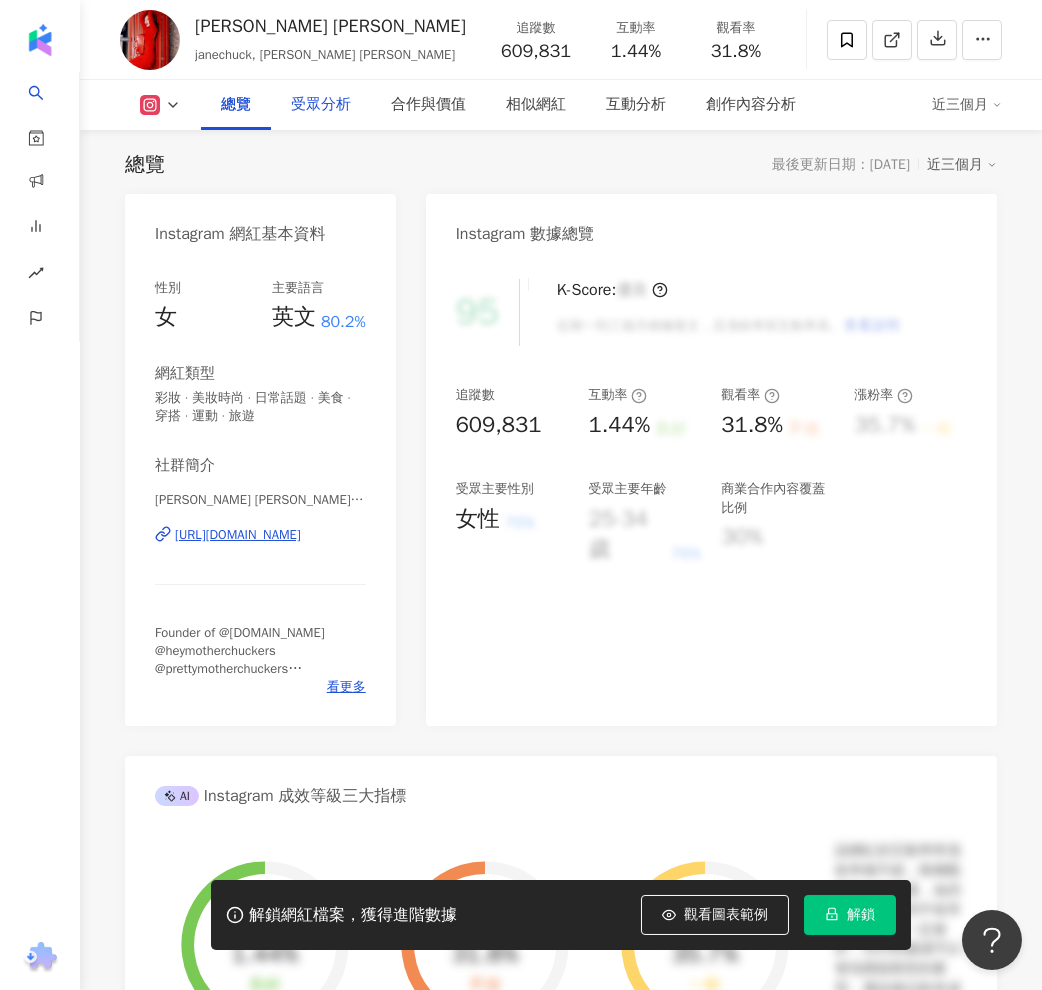 click on "受眾分析" at bounding box center [321, 105] 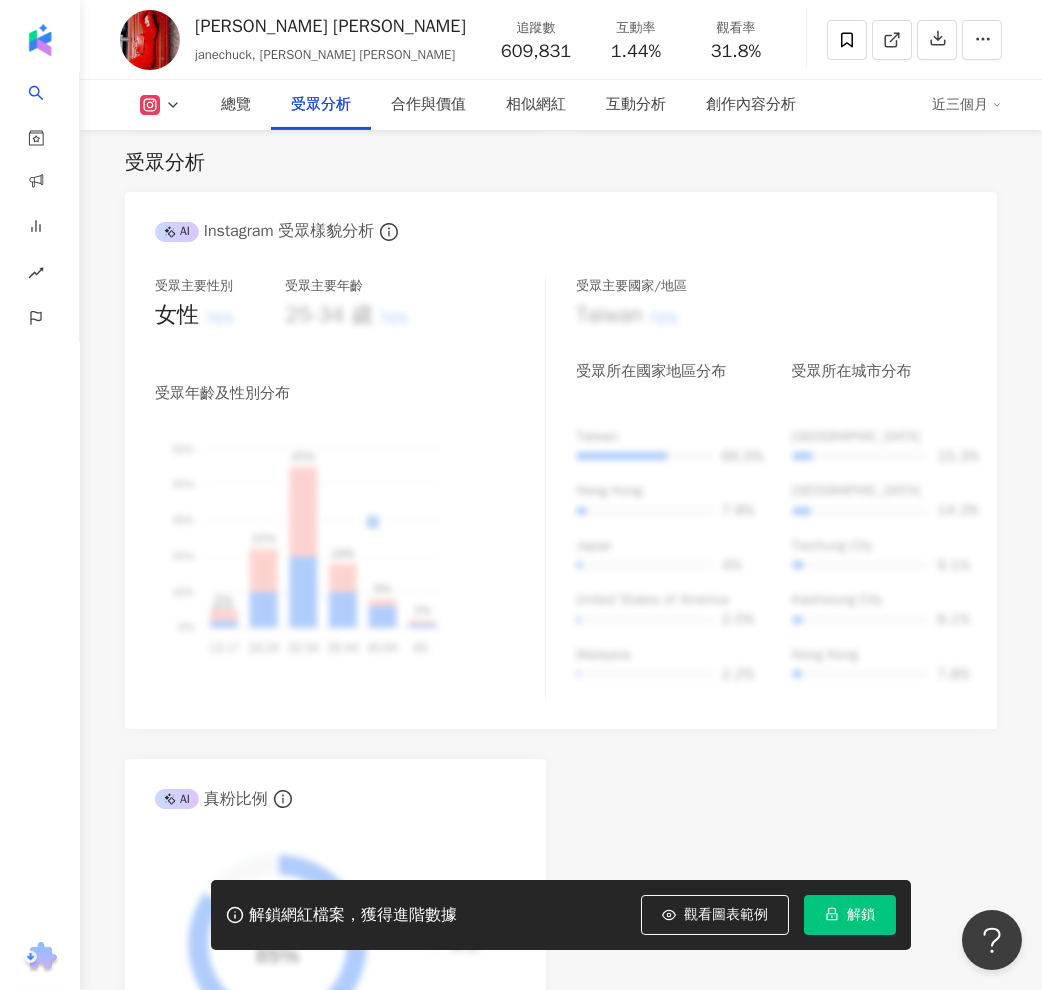 click 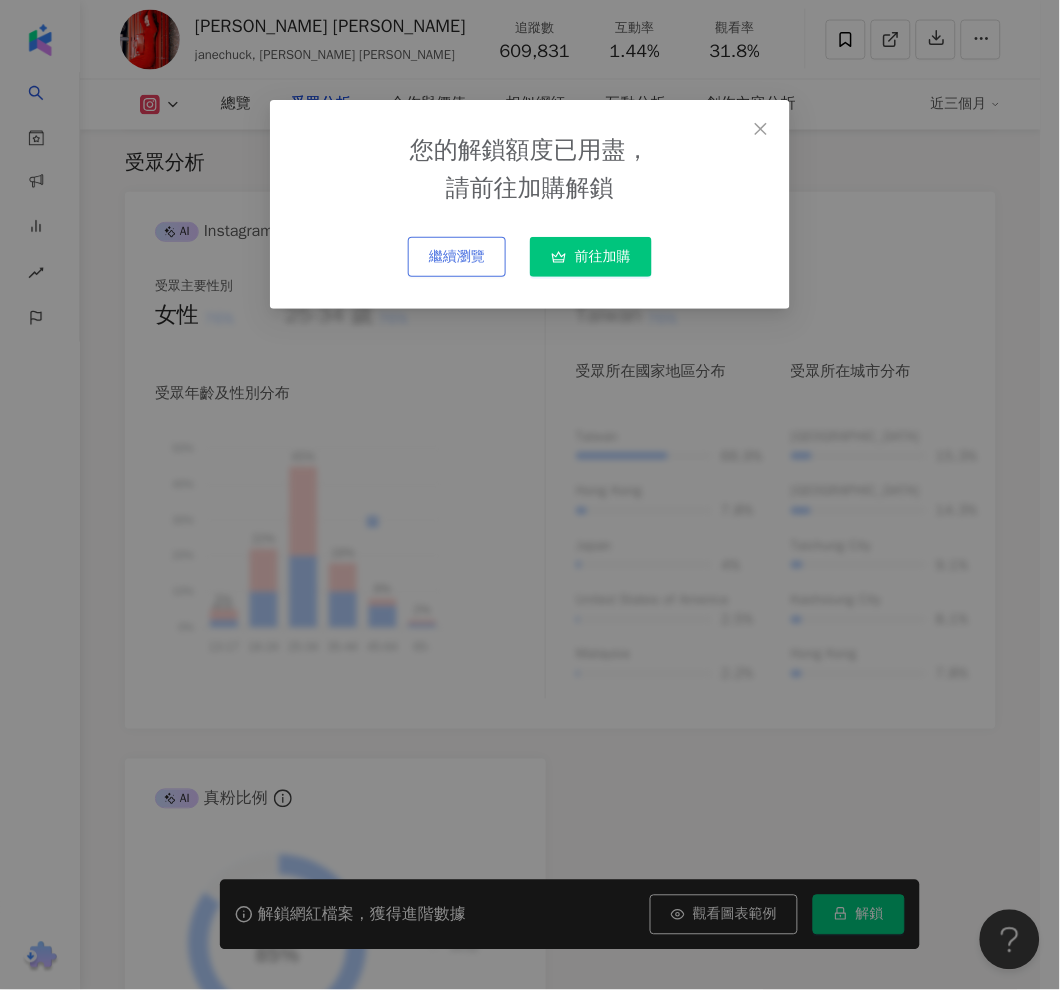 click on "繼續瀏覽" at bounding box center (457, 257) 